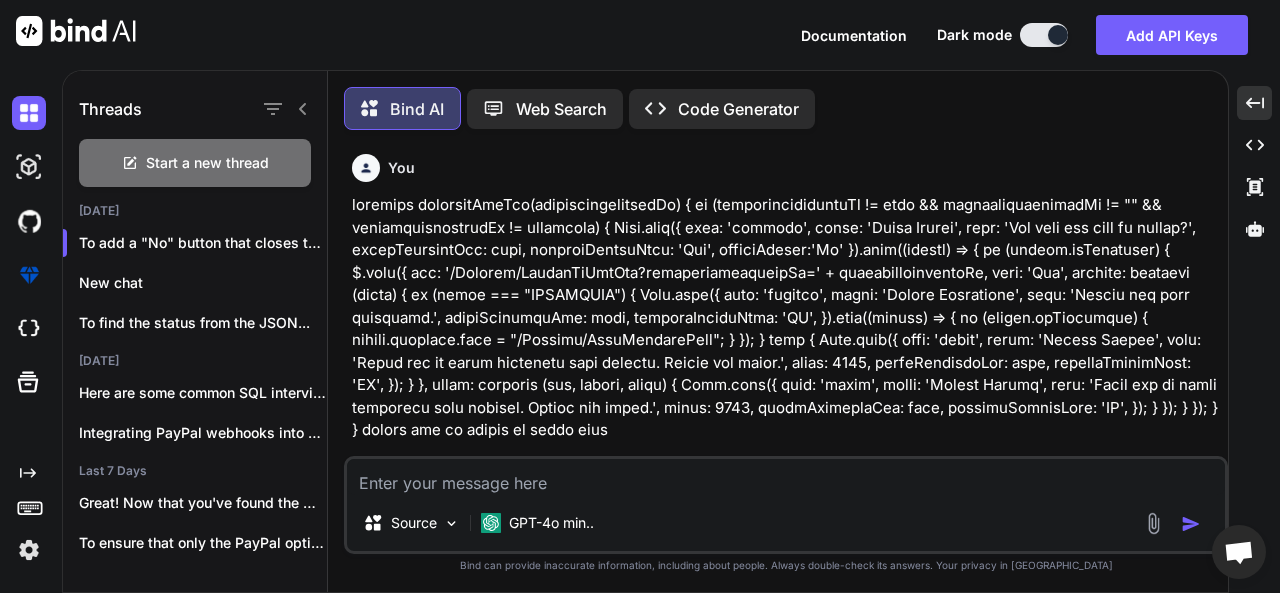scroll, scrollTop: 0, scrollLeft: 0, axis: both 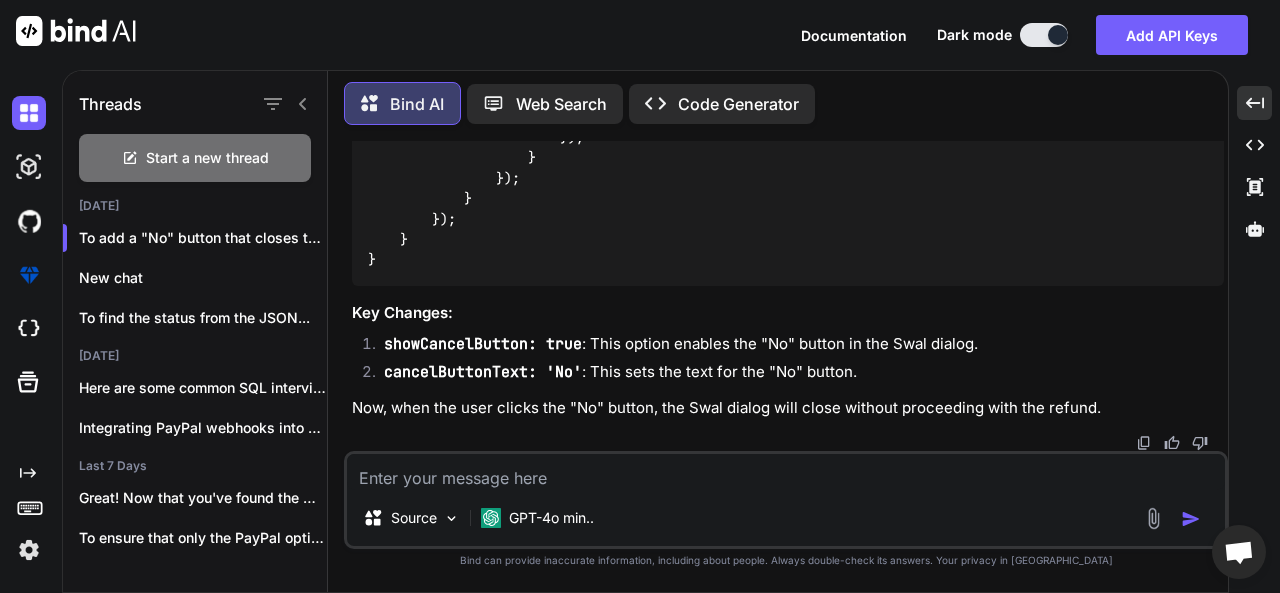 drag, startPoint x: 482, startPoint y: 475, endPoint x: 535, endPoint y: 430, distance: 69.52697 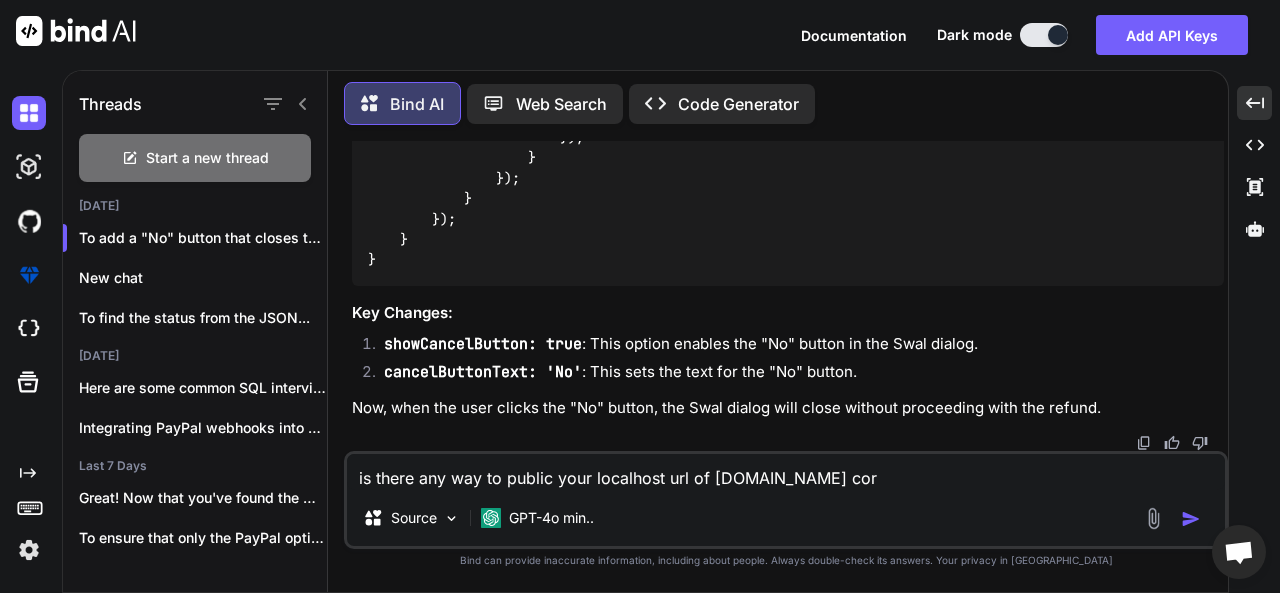 type on "is there any way to public your localhost url of [DOMAIN_NAME] core" 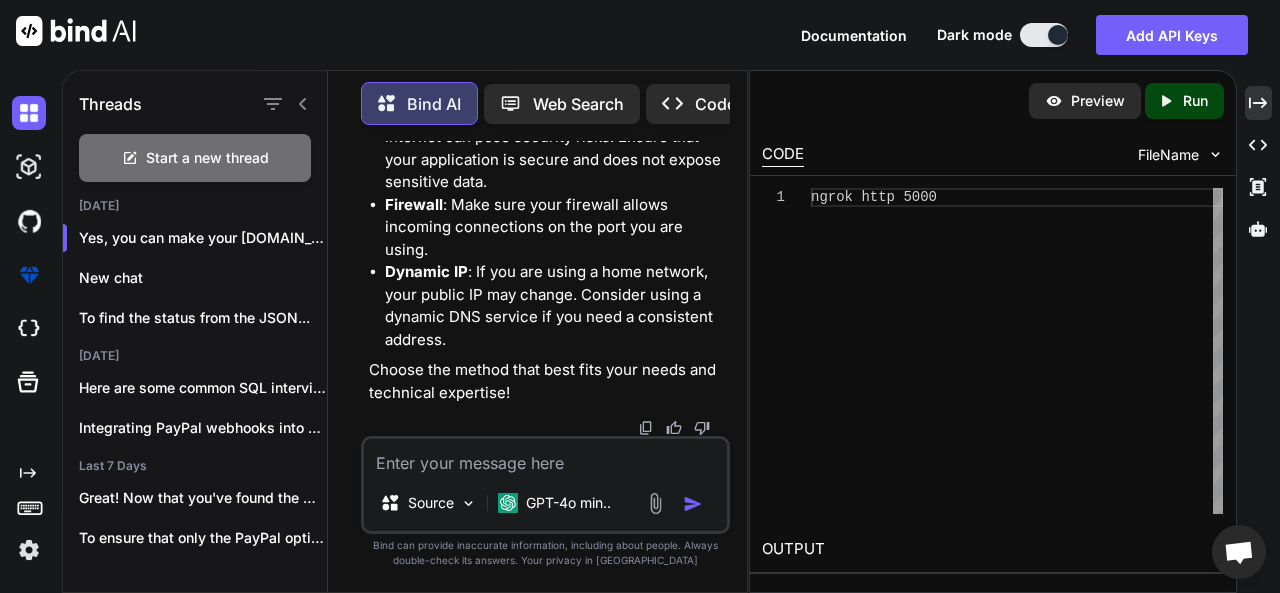 scroll, scrollTop: 3781, scrollLeft: 0, axis: vertical 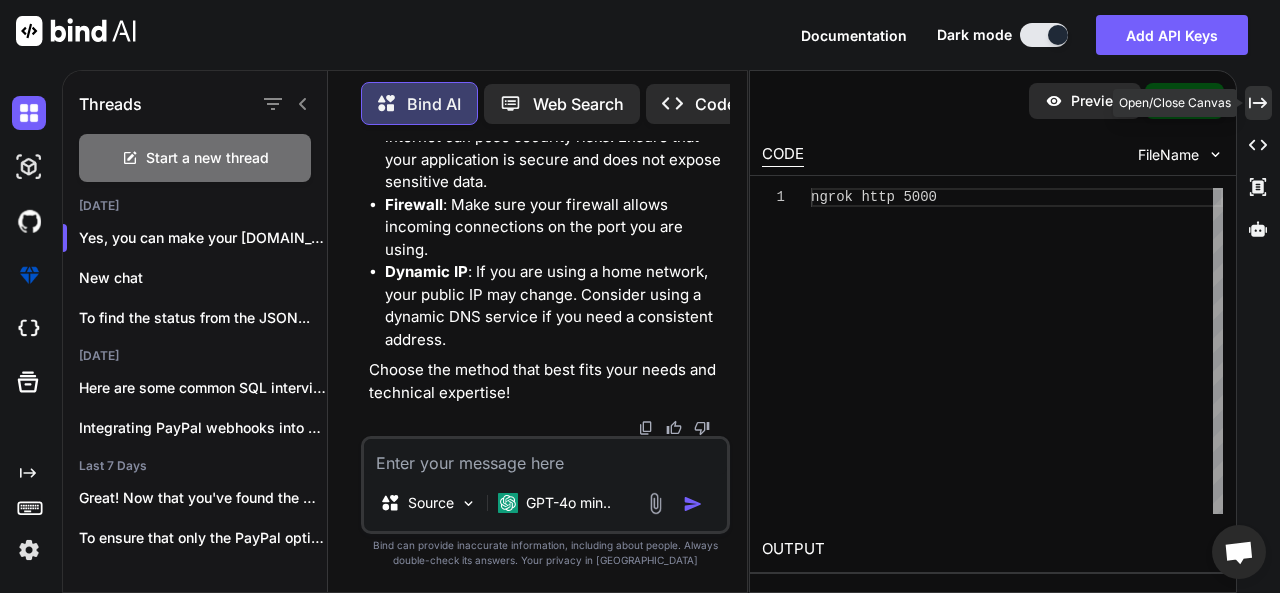 click on "Created with Pixso." 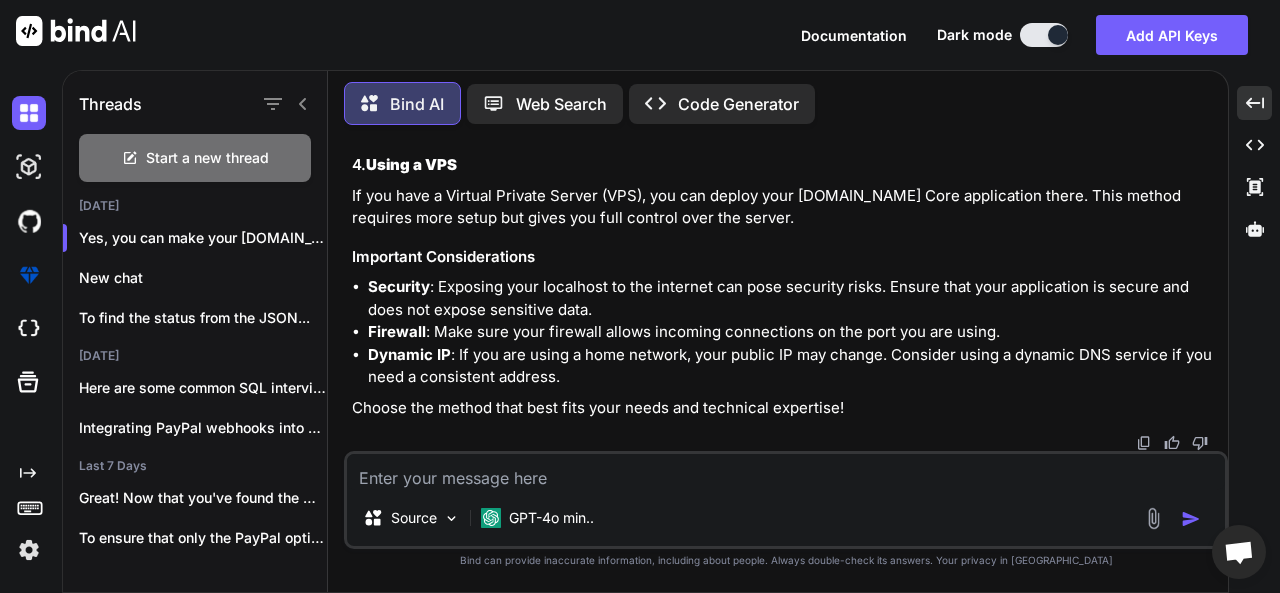 scroll, scrollTop: 2696, scrollLeft: 0, axis: vertical 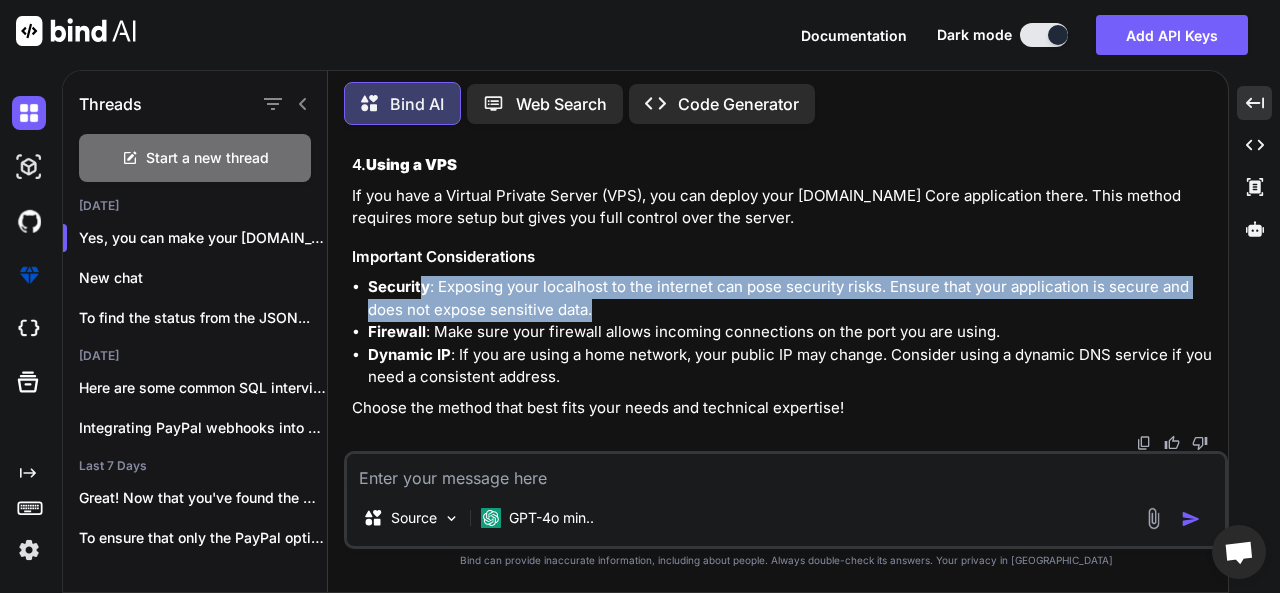 drag, startPoint x: 425, startPoint y: 291, endPoint x: 624, endPoint y: 327, distance: 202.23007 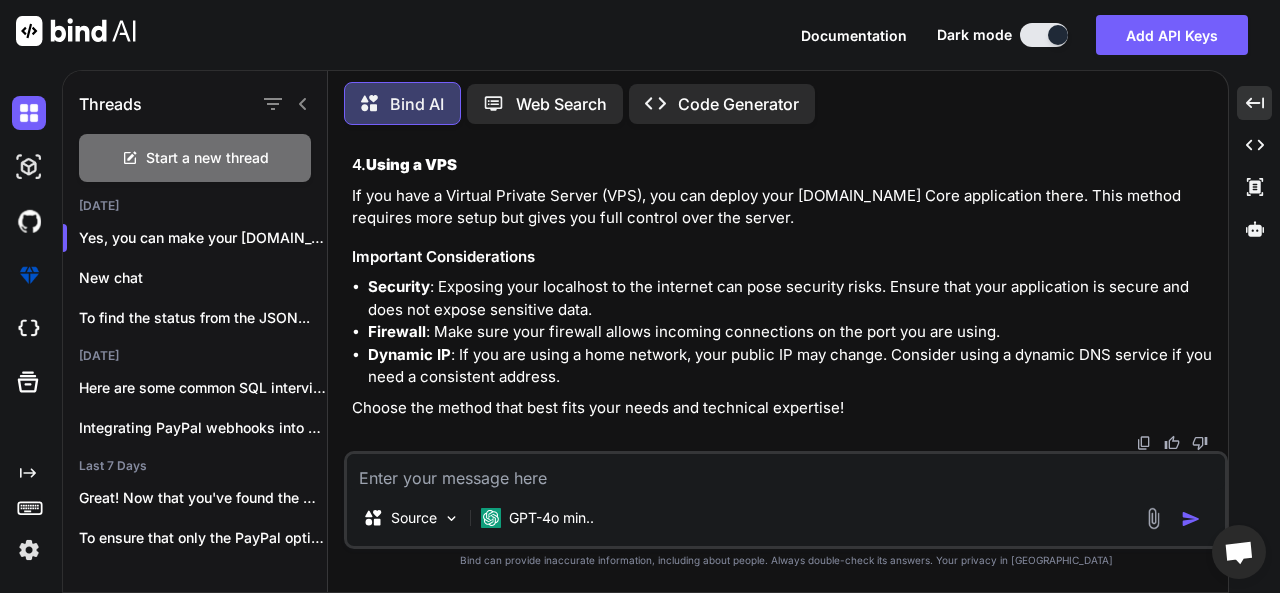 click on "Firewall : Make sure your firewall allows incoming connections on the port you are using." at bounding box center (796, 332) 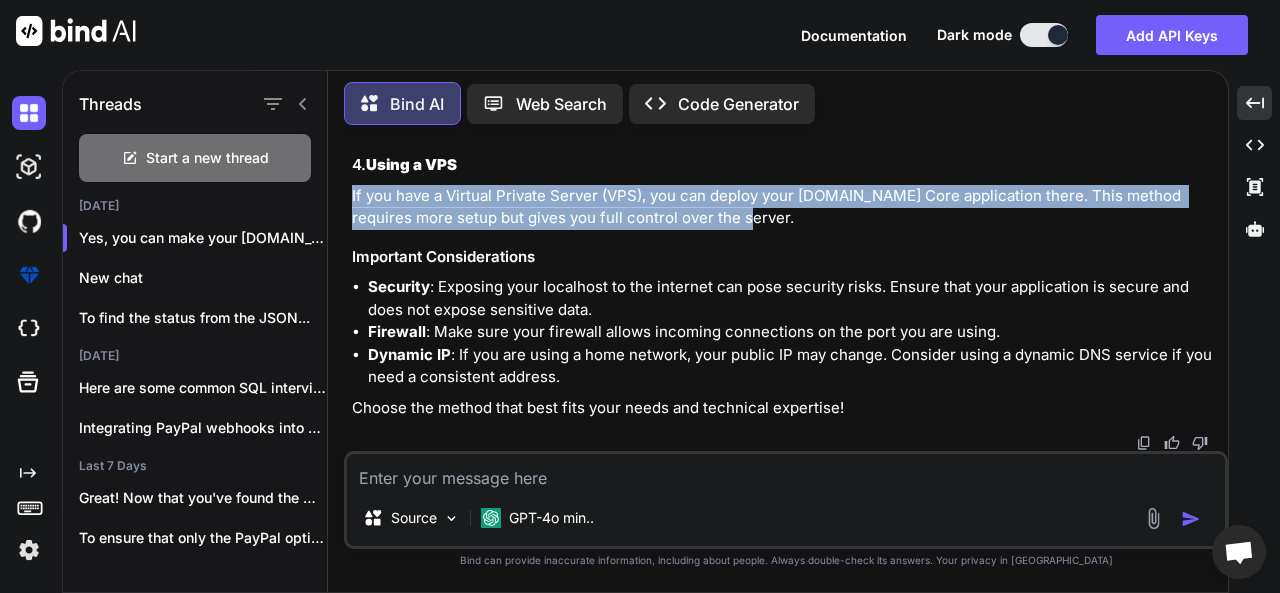 drag, startPoint x: 351, startPoint y: 292, endPoint x: 691, endPoint y: 317, distance: 340.91788 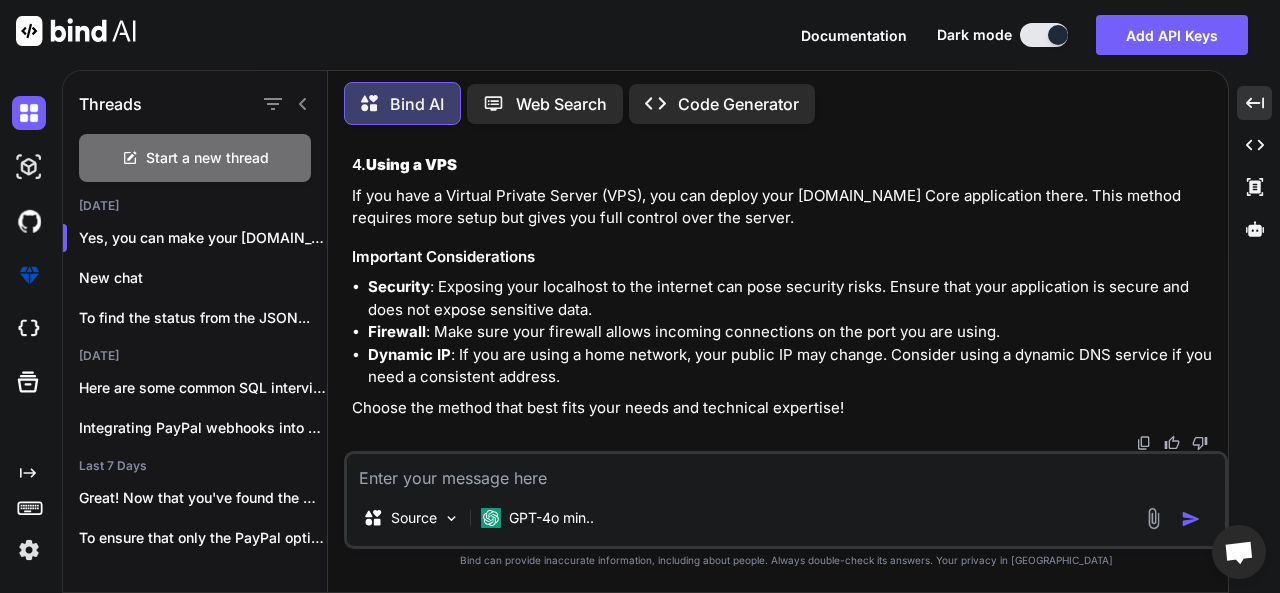 scroll, scrollTop: 2496, scrollLeft: 0, axis: vertical 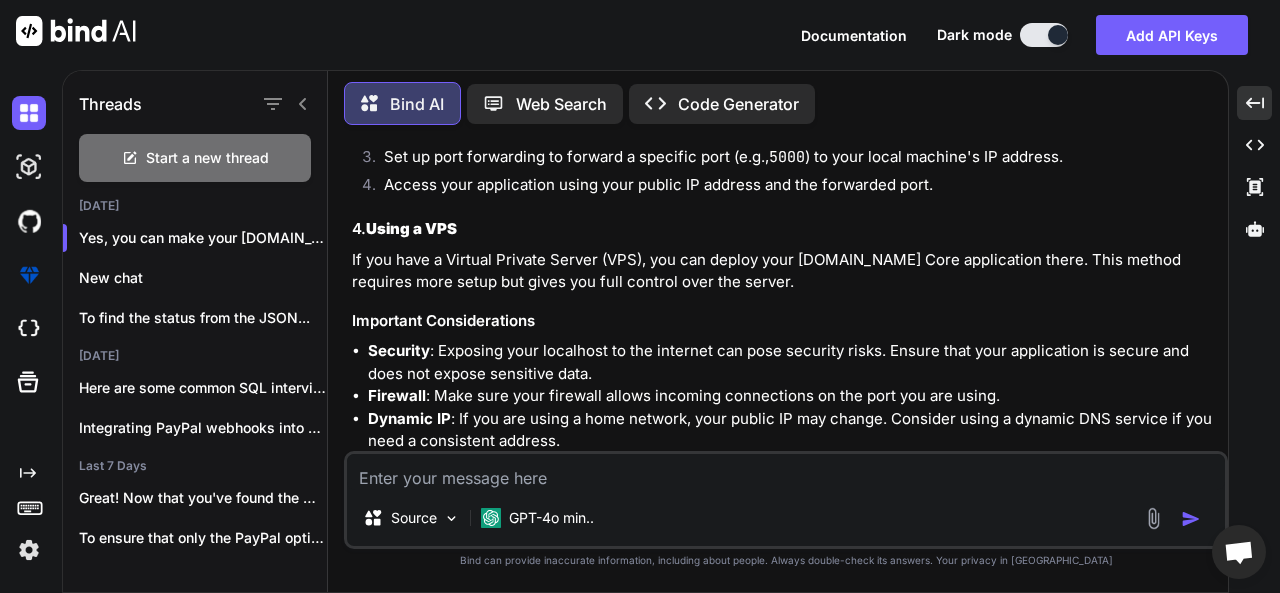 drag, startPoint x: 763, startPoint y: 250, endPoint x: 587, endPoint y: 262, distance: 176.40862 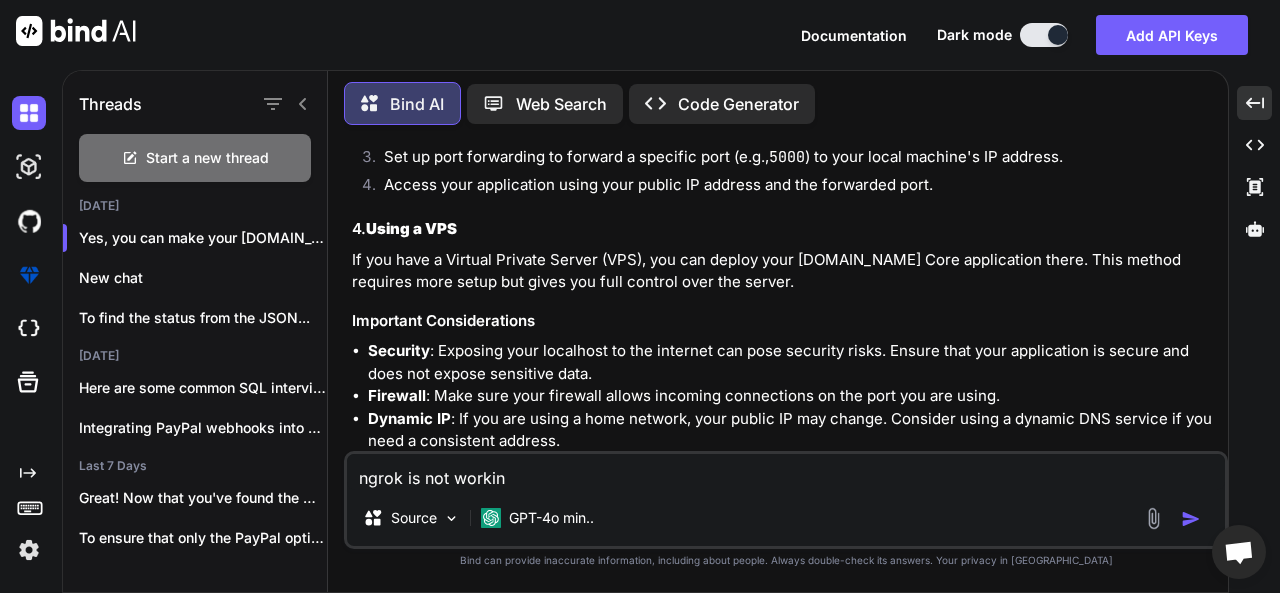 type on "ngrok is not working" 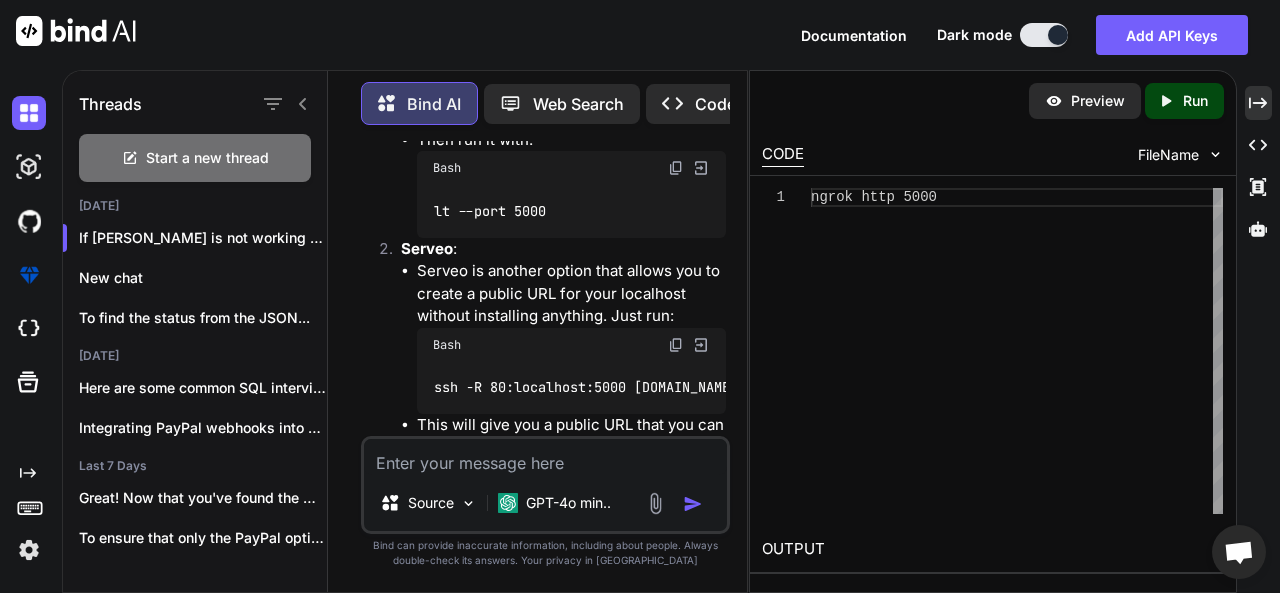 scroll, scrollTop: 4622, scrollLeft: 0, axis: vertical 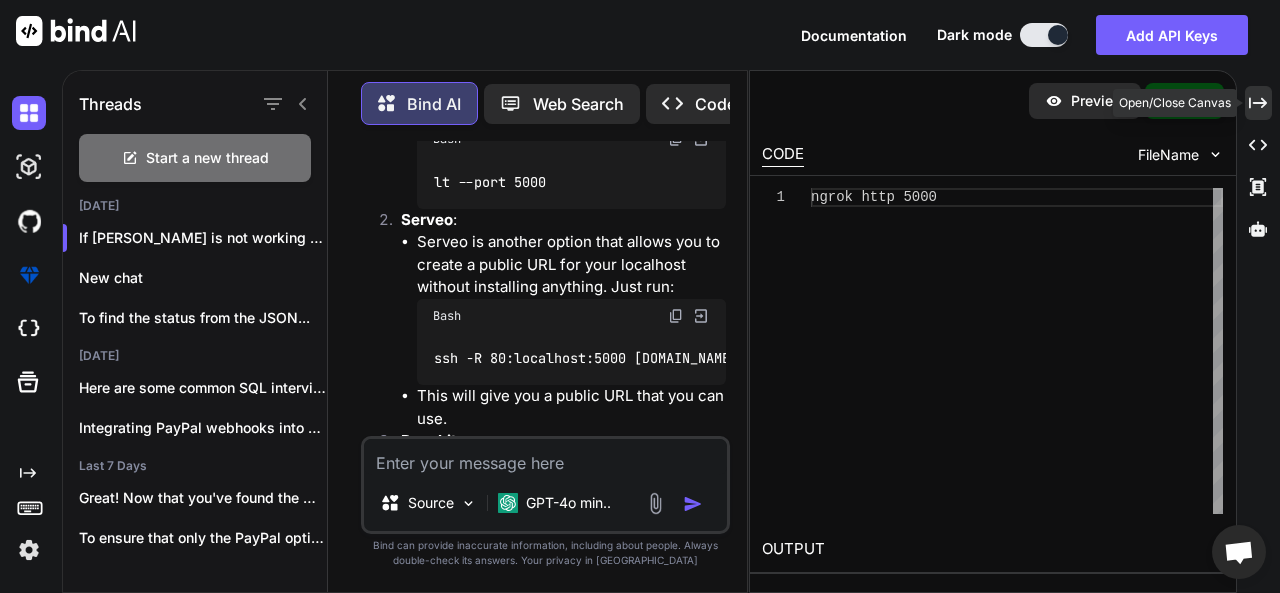 click on "Created with Pixso." at bounding box center [1258, 103] 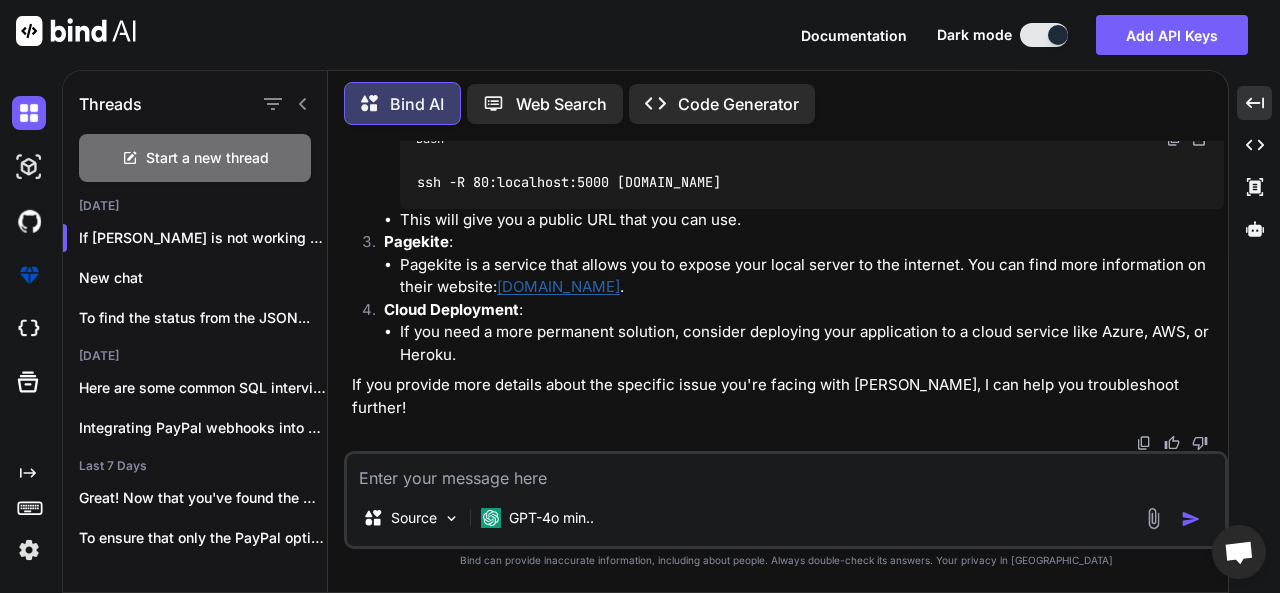 scroll, scrollTop: 3717, scrollLeft: 0, axis: vertical 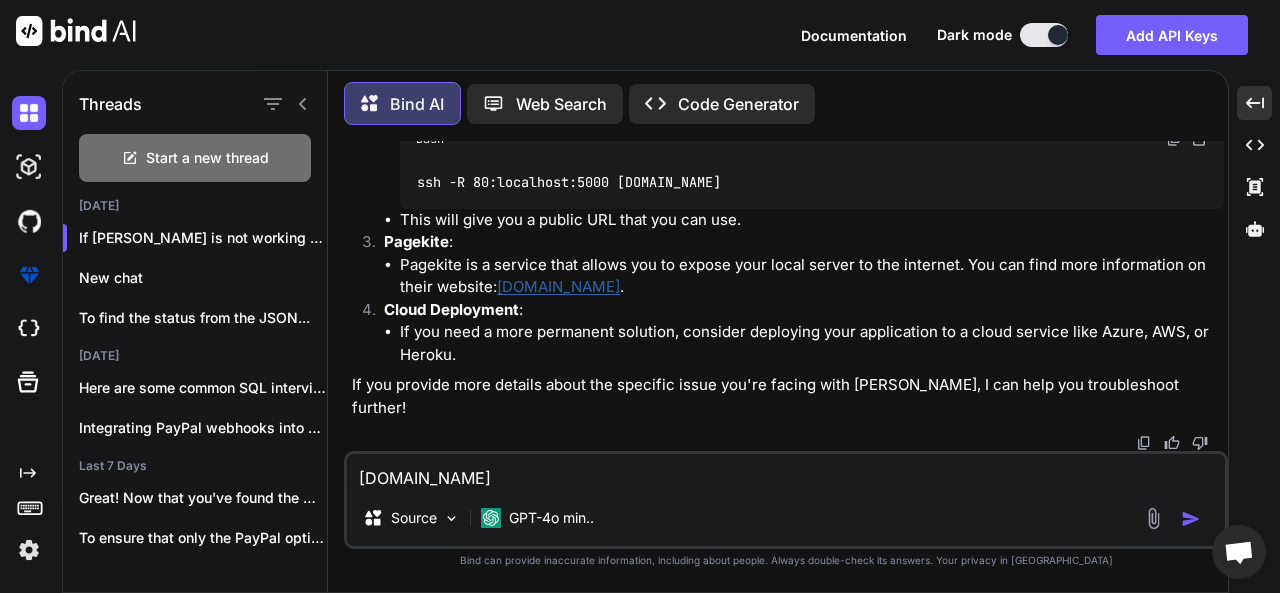 type on "[DOMAIN_NAME]" 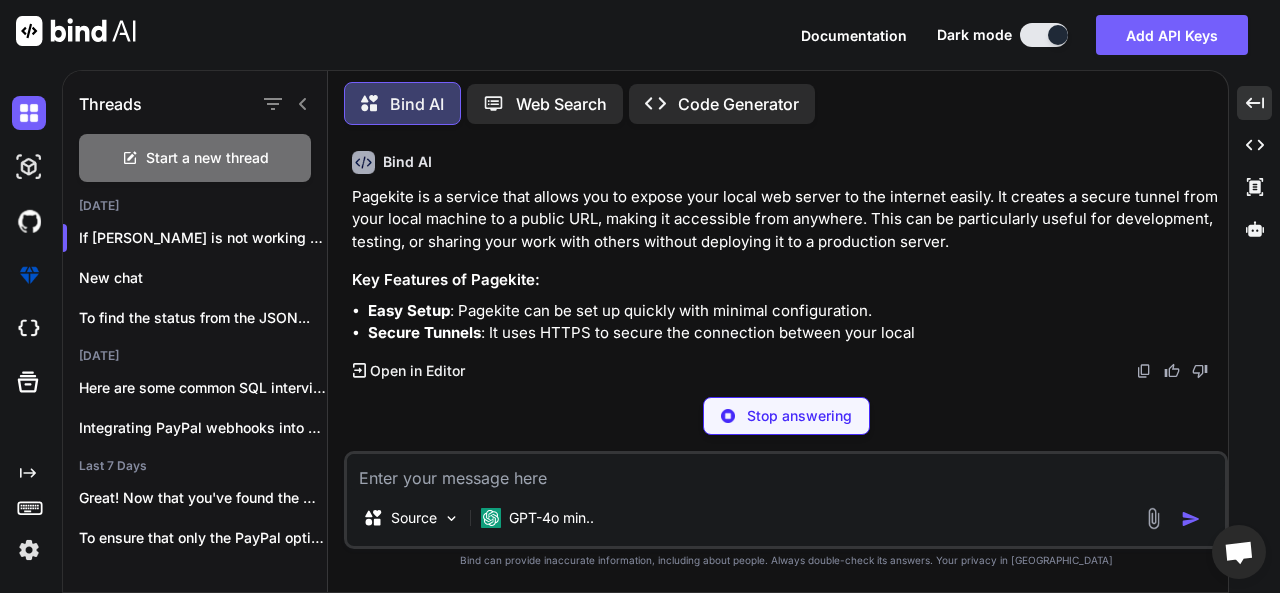 scroll, scrollTop: 4393, scrollLeft: 0, axis: vertical 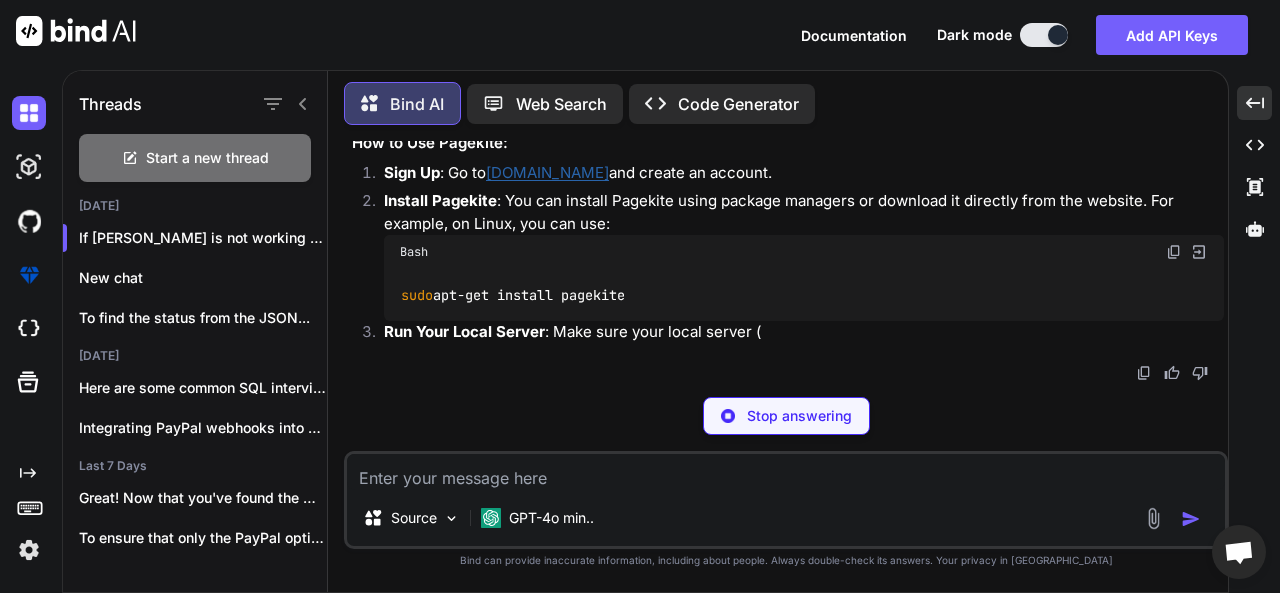 drag, startPoint x: 552, startPoint y: 210, endPoint x: 622, endPoint y: 210, distance: 70 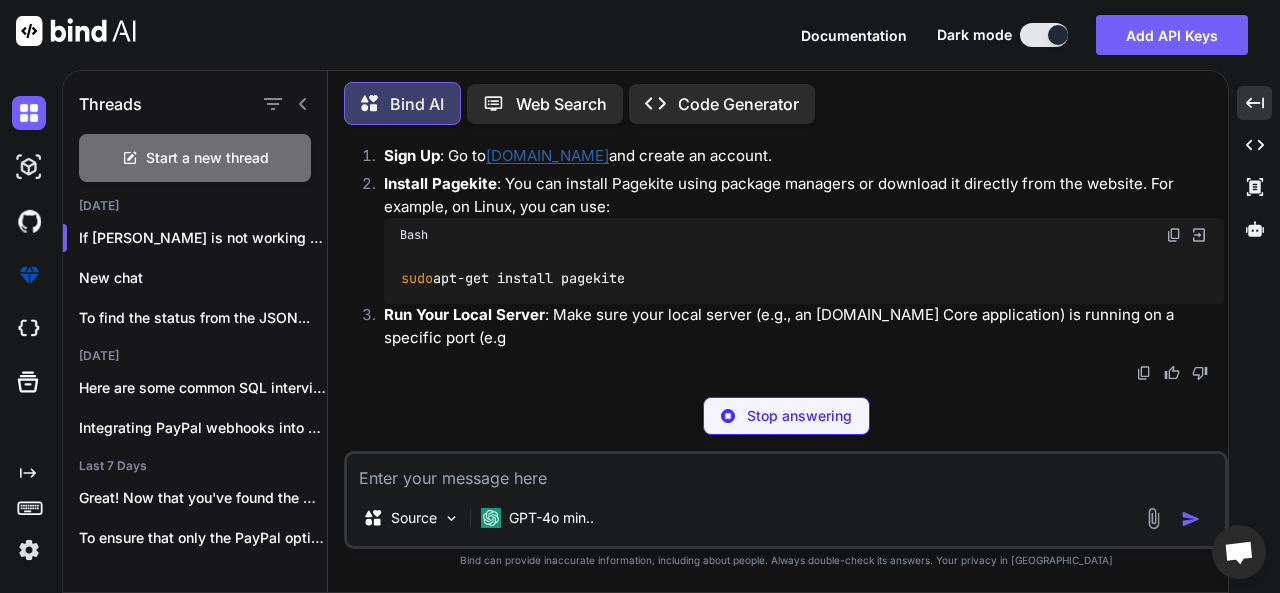 click on "Pagekite is a service that allows you to expose your local web server to the internet easily. It creates a secure tunnel from your local machine to a public URL, making it accessible from anywhere. This can be particularly useful for development, testing, or sharing your work with others without deploying it to a production server." at bounding box center [788, -71] 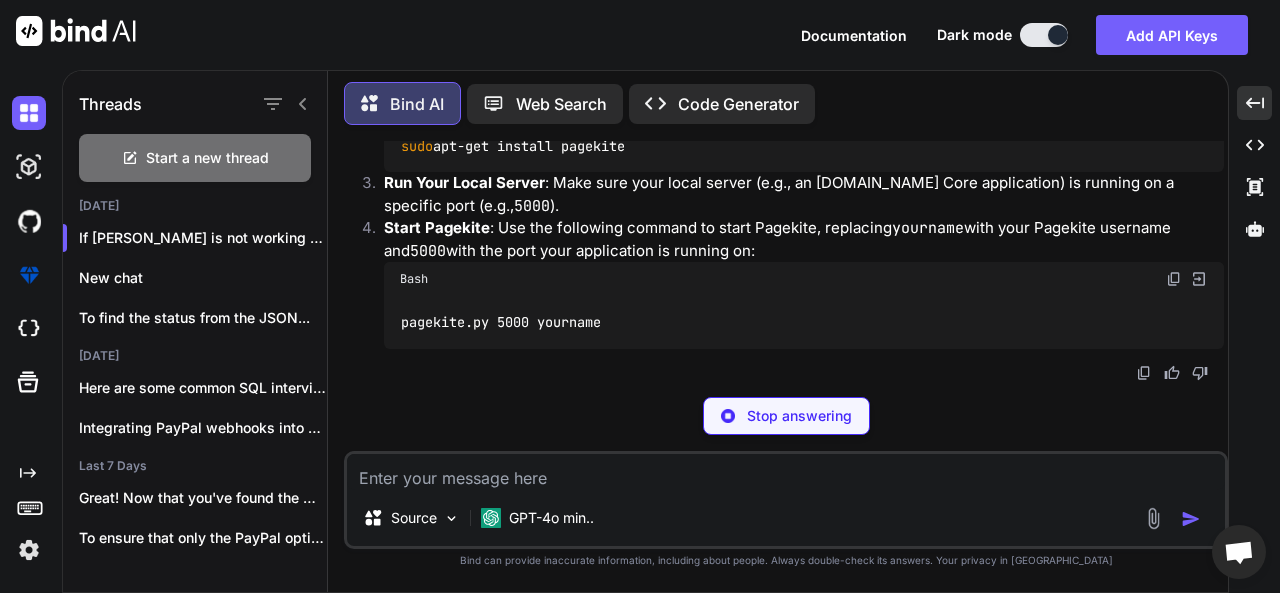 drag, startPoint x: 487, startPoint y: 214, endPoint x: 556, endPoint y: 216, distance: 69.02898 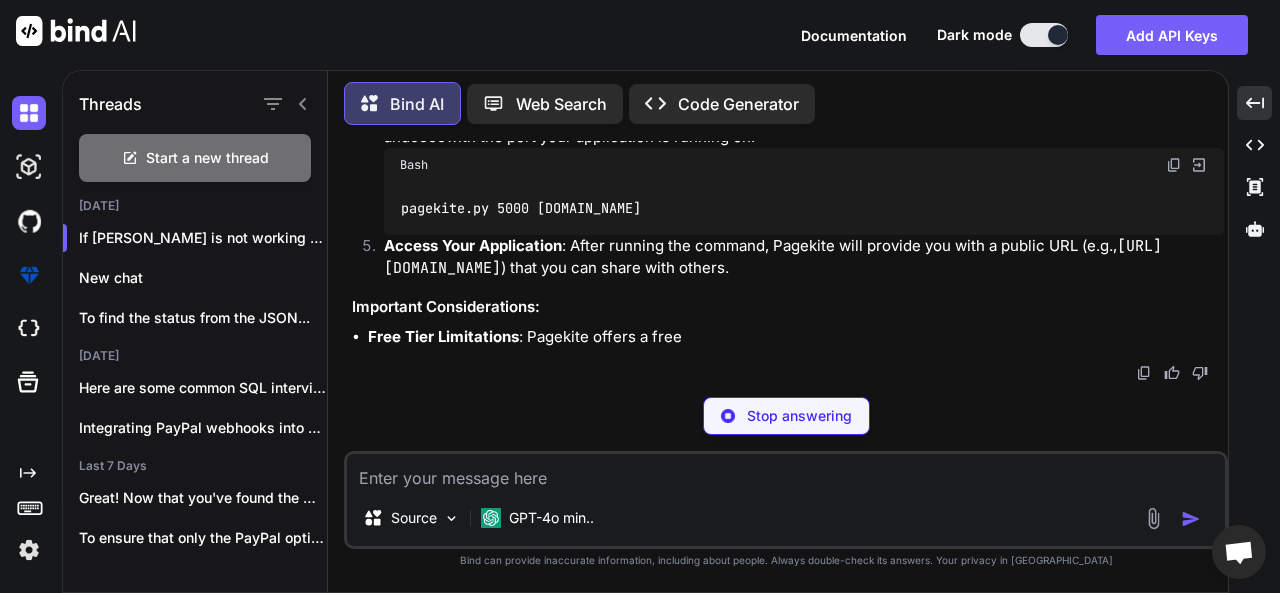 drag, startPoint x: 581, startPoint y: 217, endPoint x: 716, endPoint y: 216, distance: 135.00371 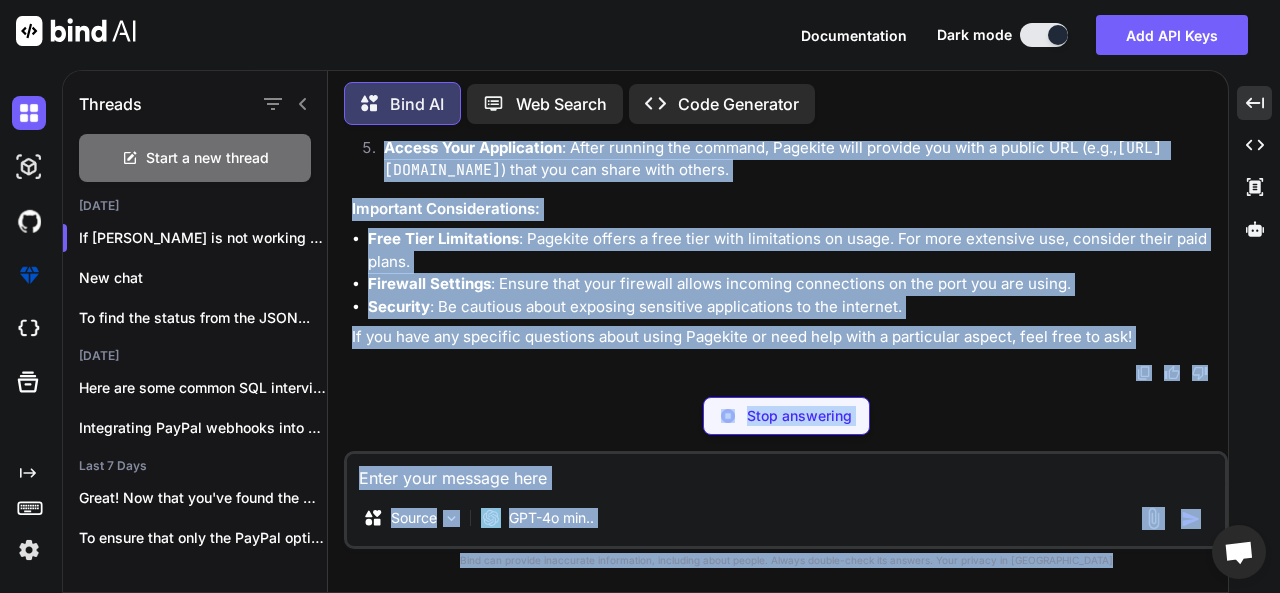 scroll, scrollTop: 5985, scrollLeft: 0, axis: vertical 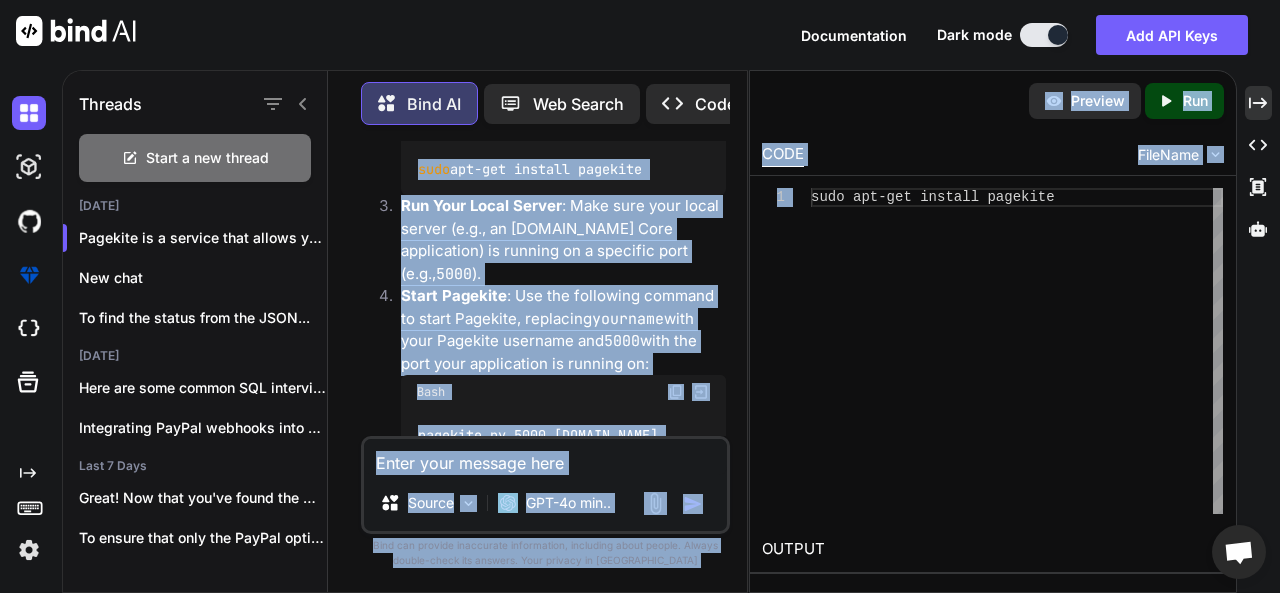 drag, startPoint x: 738, startPoint y: 216, endPoint x: 856, endPoint y: 209, distance: 118.20744 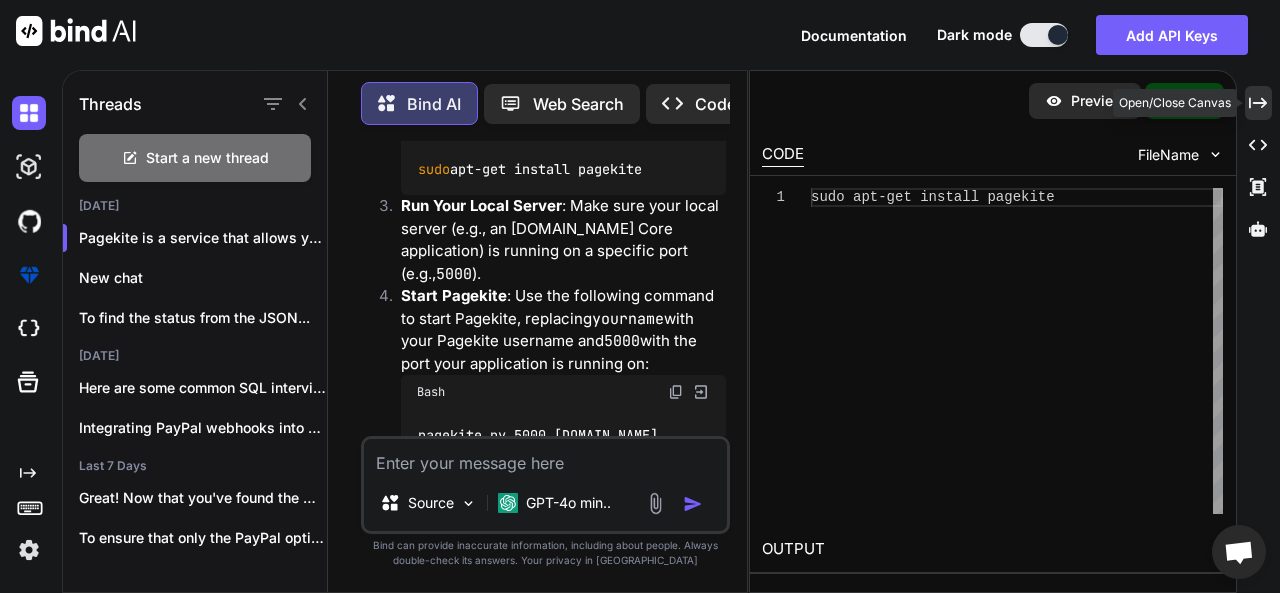 click on "Created with Pixso." at bounding box center (1258, 103) 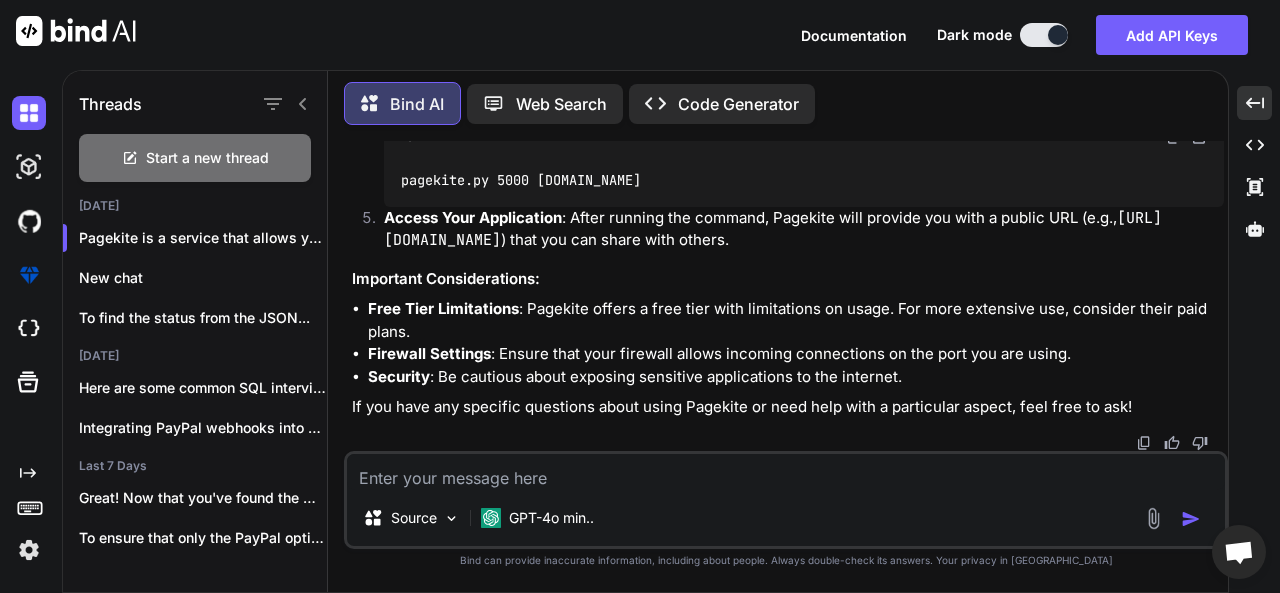 drag, startPoint x: 809, startPoint y: 205, endPoint x: 992, endPoint y: 189, distance: 183.69812 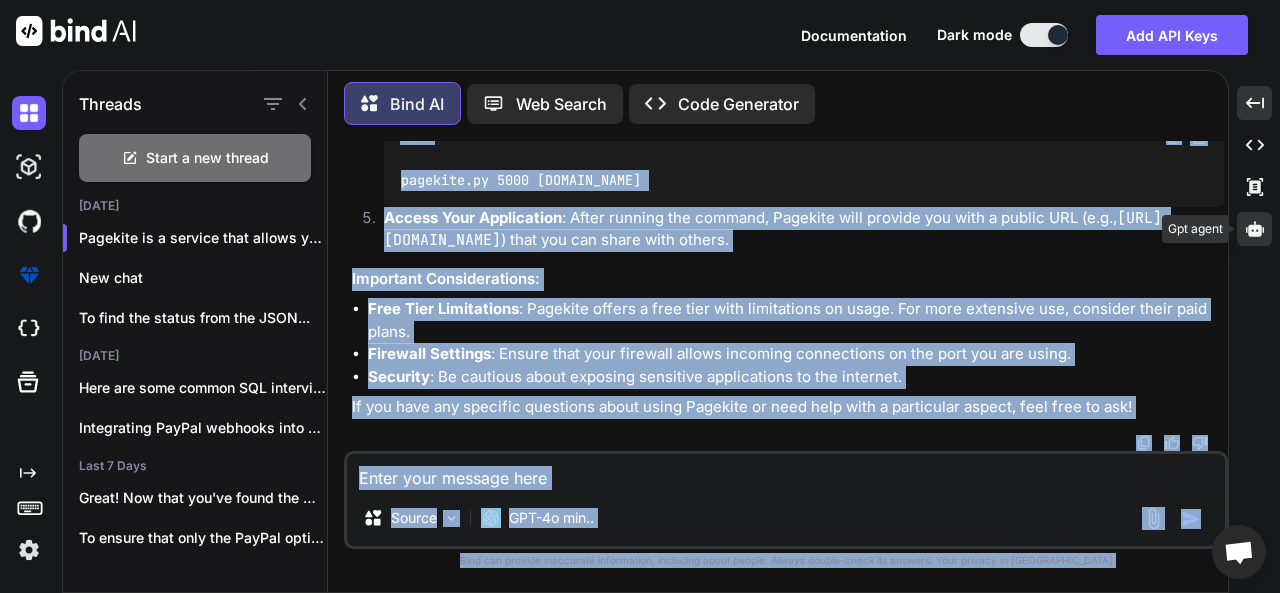 drag, startPoint x: 1024, startPoint y: 240, endPoint x: 1252, endPoint y: 243, distance: 228.01973 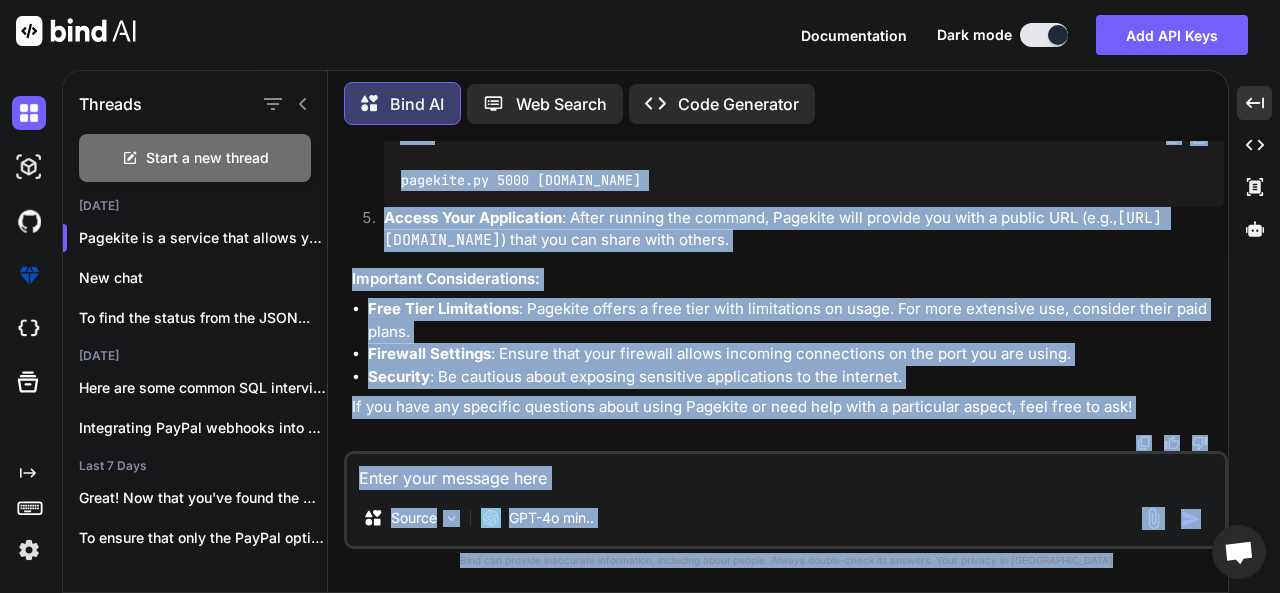 click on "Start Pagekite : Use the following command to start Pagekite, replacing  yourname  with your Pagekite username and  5000  with the port your application is running on:
Bash pagekite.py 5000 [DOMAIN_NAME]" at bounding box center [796, 140] 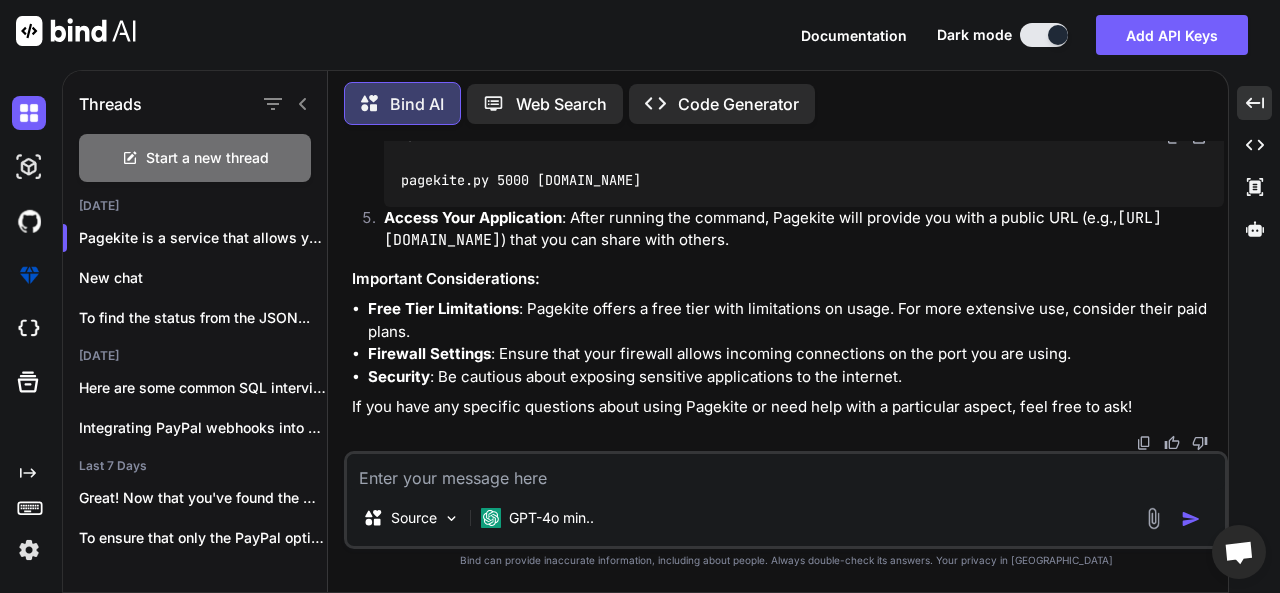 drag, startPoint x: 494, startPoint y: 292, endPoint x: 510, endPoint y: 290, distance: 16.124516 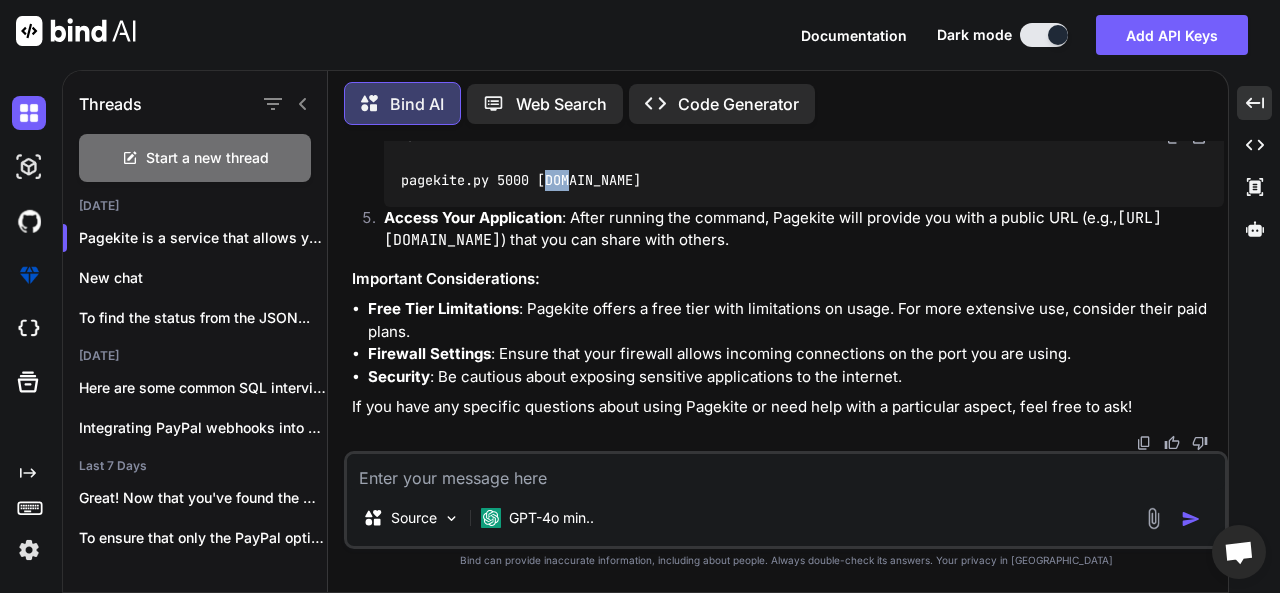 drag, startPoint x: 545, startPoint y: 281, endPoint x: 573, endPoint y: 289, distance: 29.12044 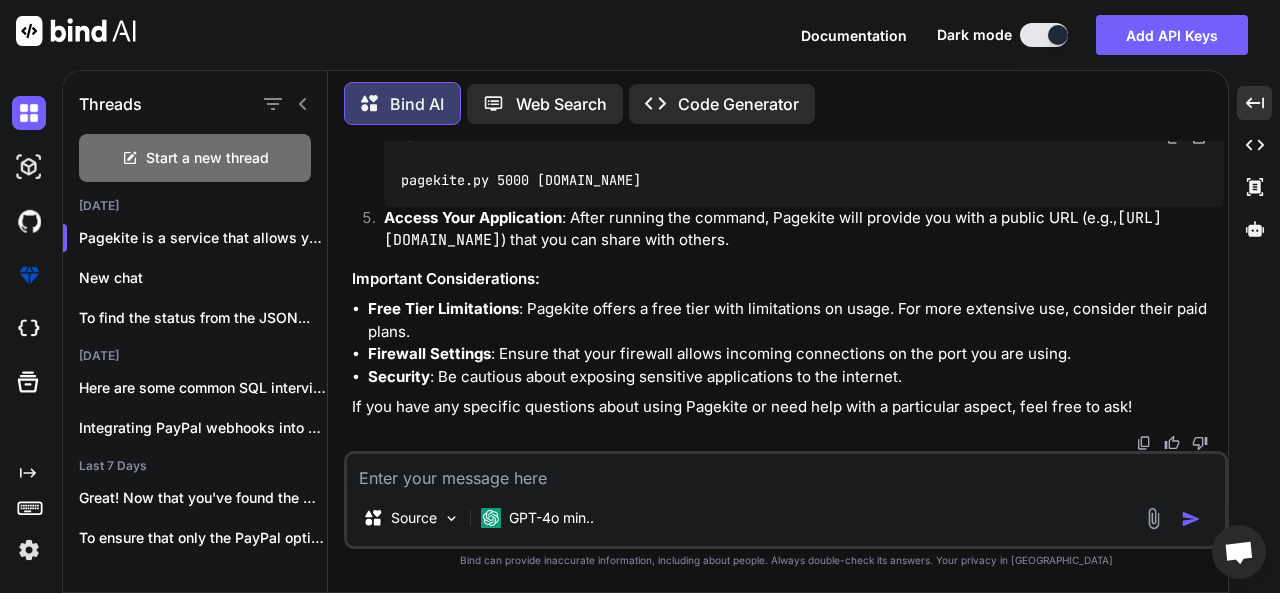 click on "pagekite.py 5000 [DOMAIN_NAME]" at bounding box center [804, 180] 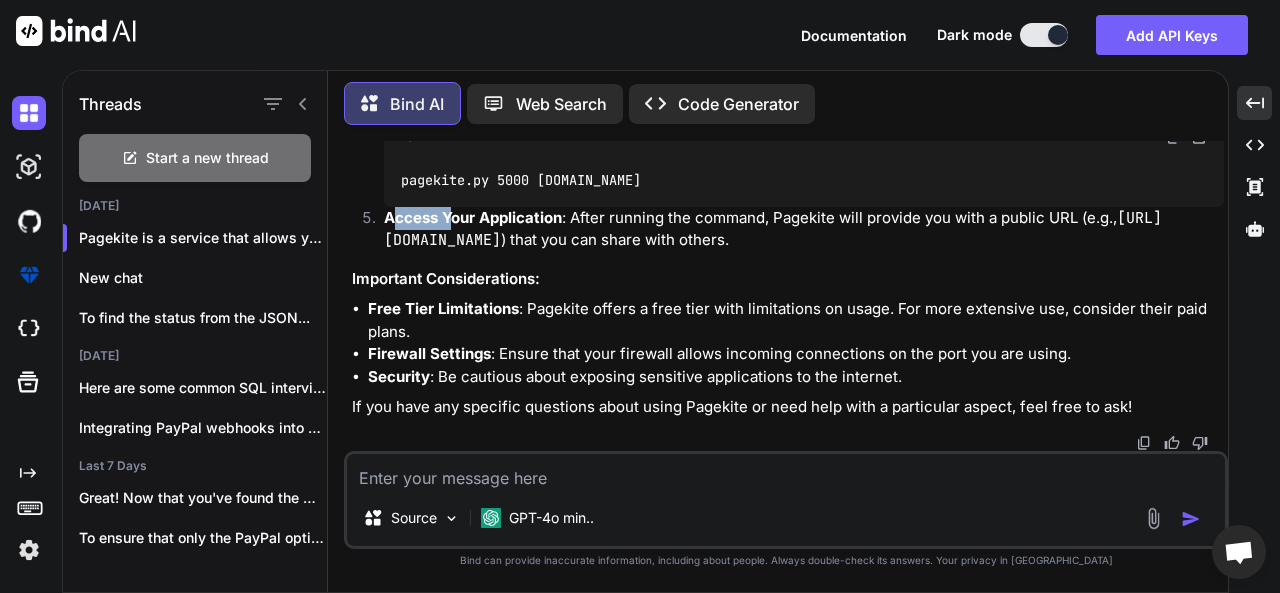 drag, startPoint x: 390, startPoint y: 321, endPoint x: 451, endPoint y: 323, distance: 61.03278 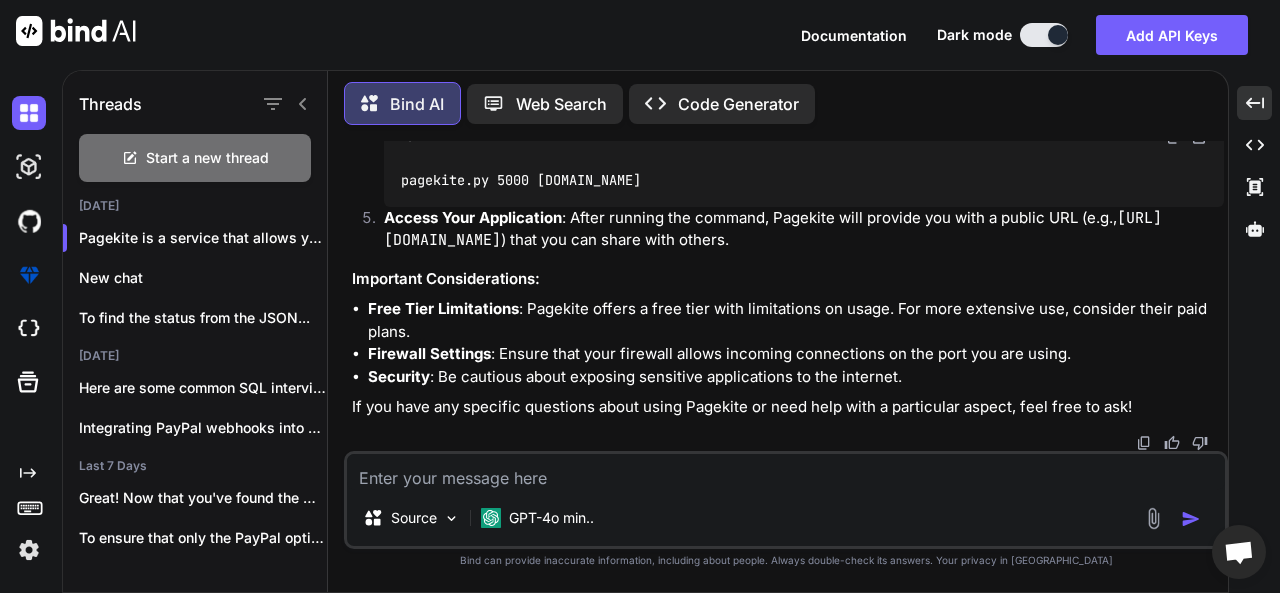 click on "Access Your Application" at bounding box center (473, 217) 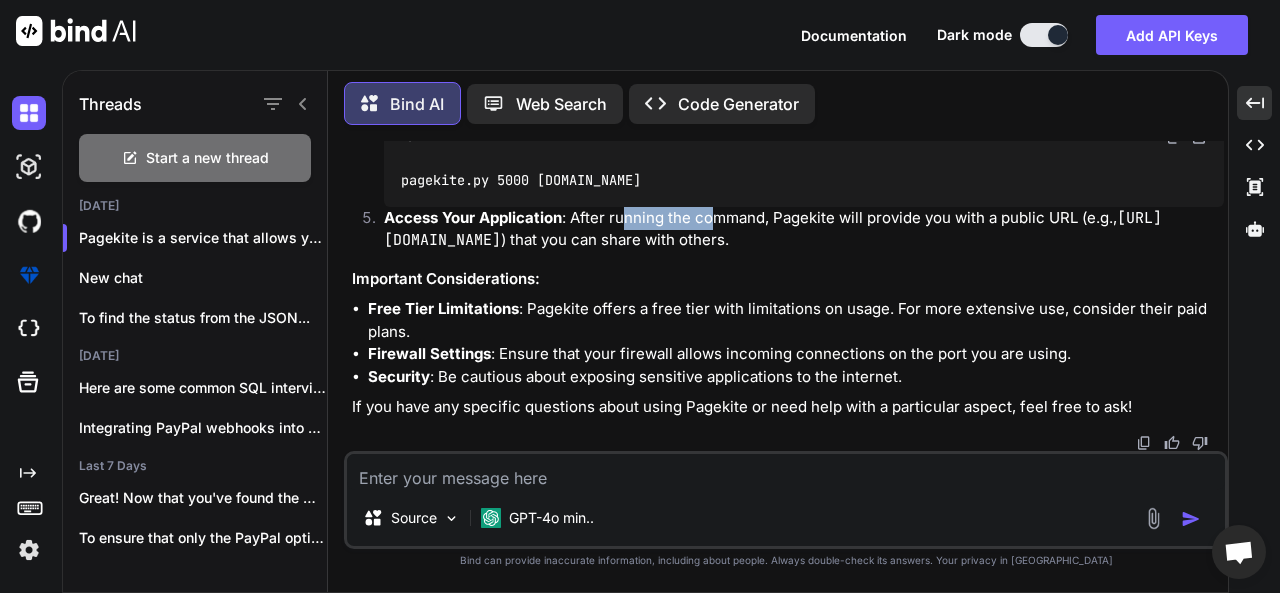 drag, startPoint x: 626, startPoint y: 318, endPoint x: 740, endPoint y: 318, distance: 114 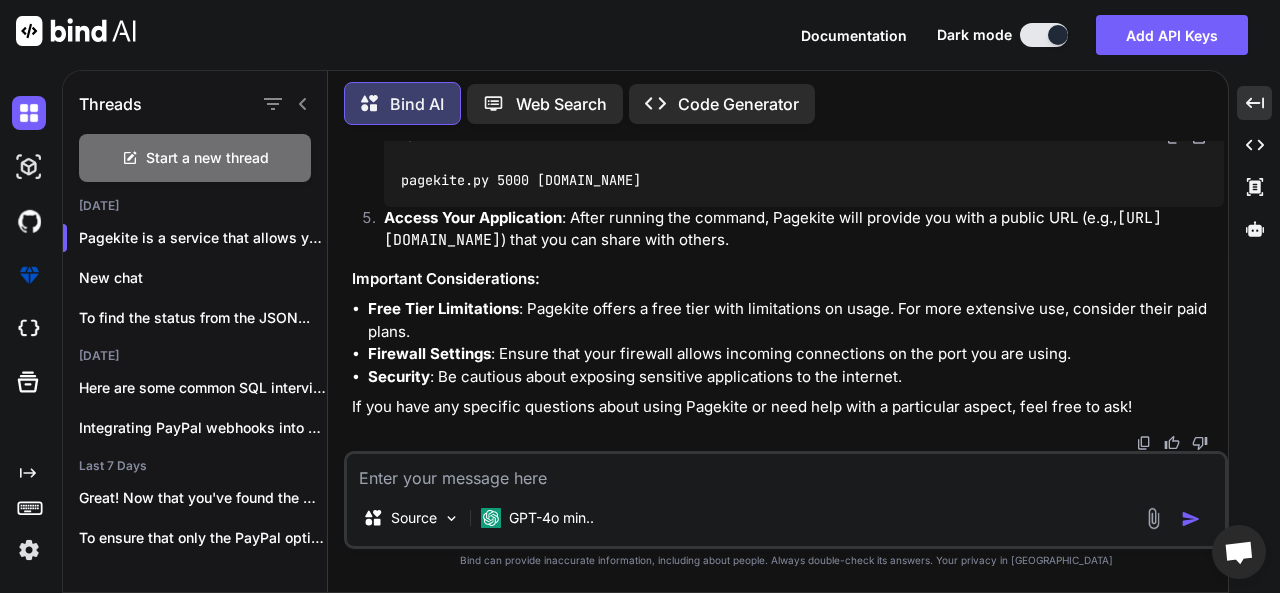 drag, startPoint x: 754, startPoint y: 316, endPoint x: 822, endPoint y: 316, distance: 68 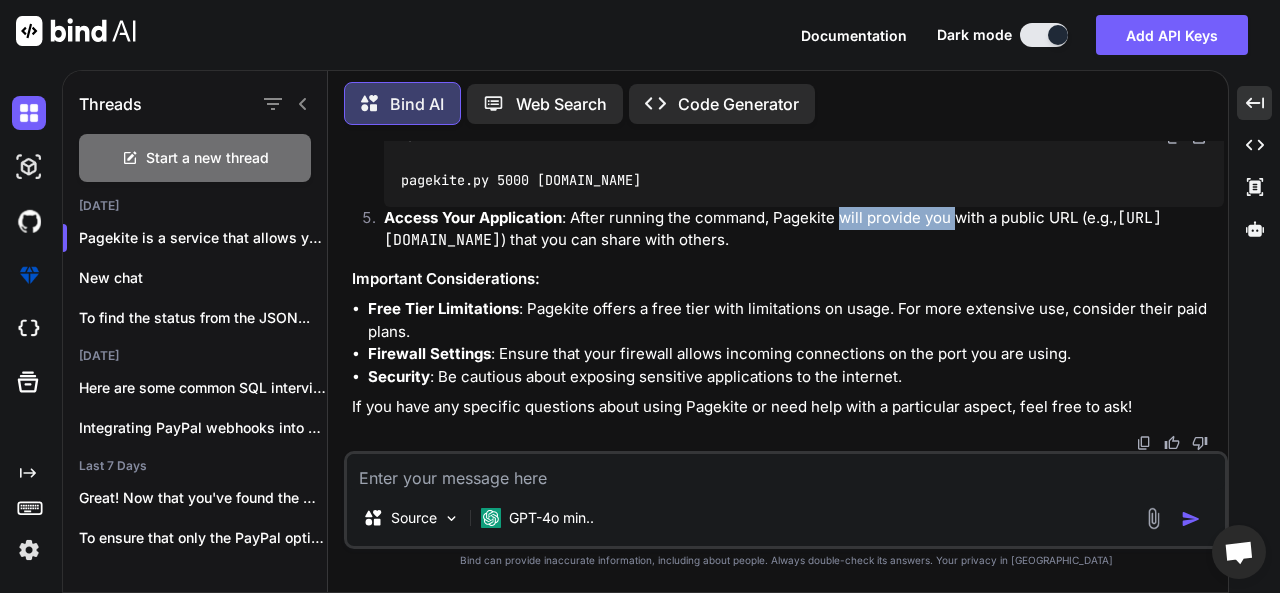 drag, startPoint x: 846, startPoint y: 316, endPoint x: 960, endPoint y: 311, distance: 114.1096 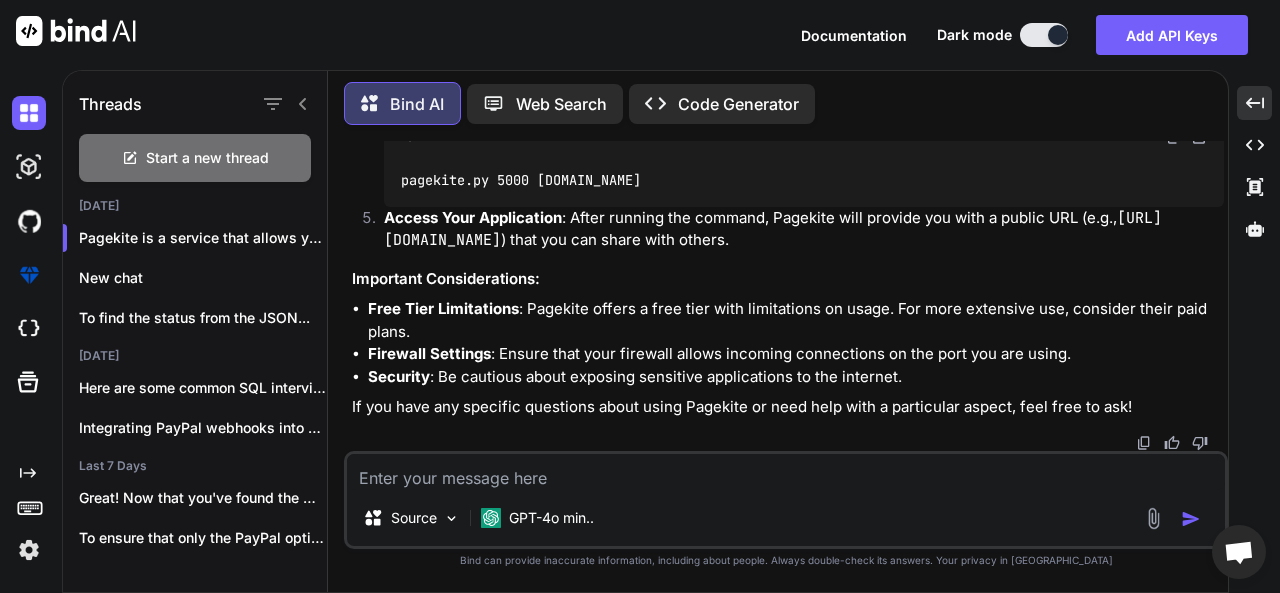 click on "Install Pagekite : You can install Pagekite using package managers or download it directly from the website. For example, on Linux, you can use:
Bash sudo  apt-get install pagekite" at bounding box center [796, -36] 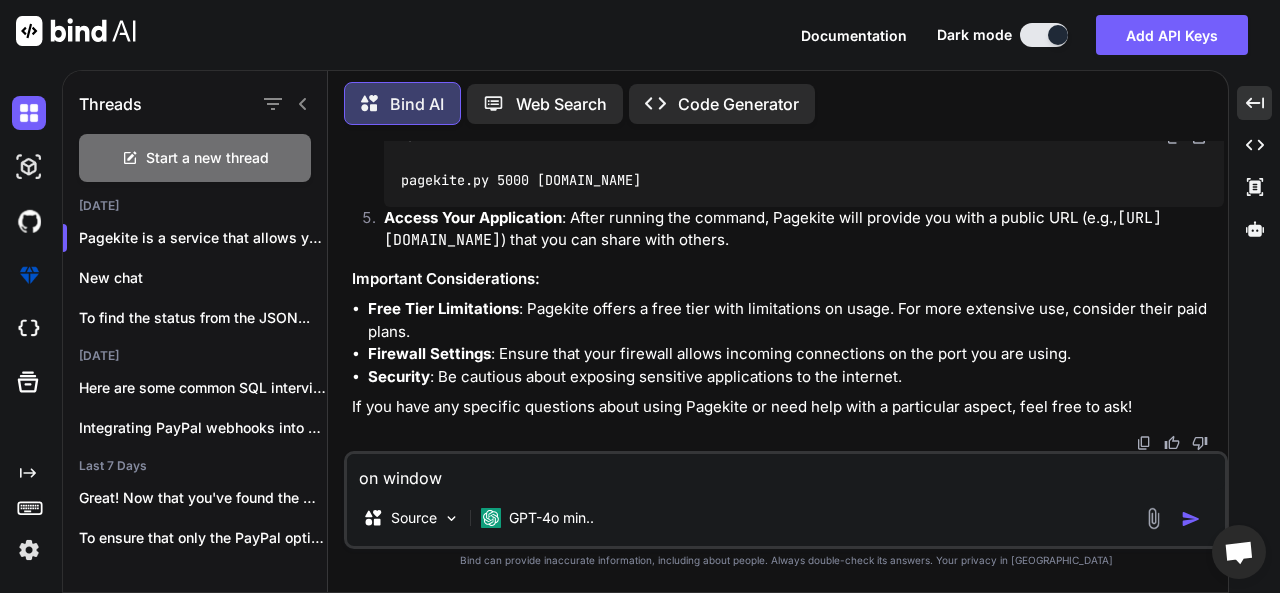 type on "on window?" 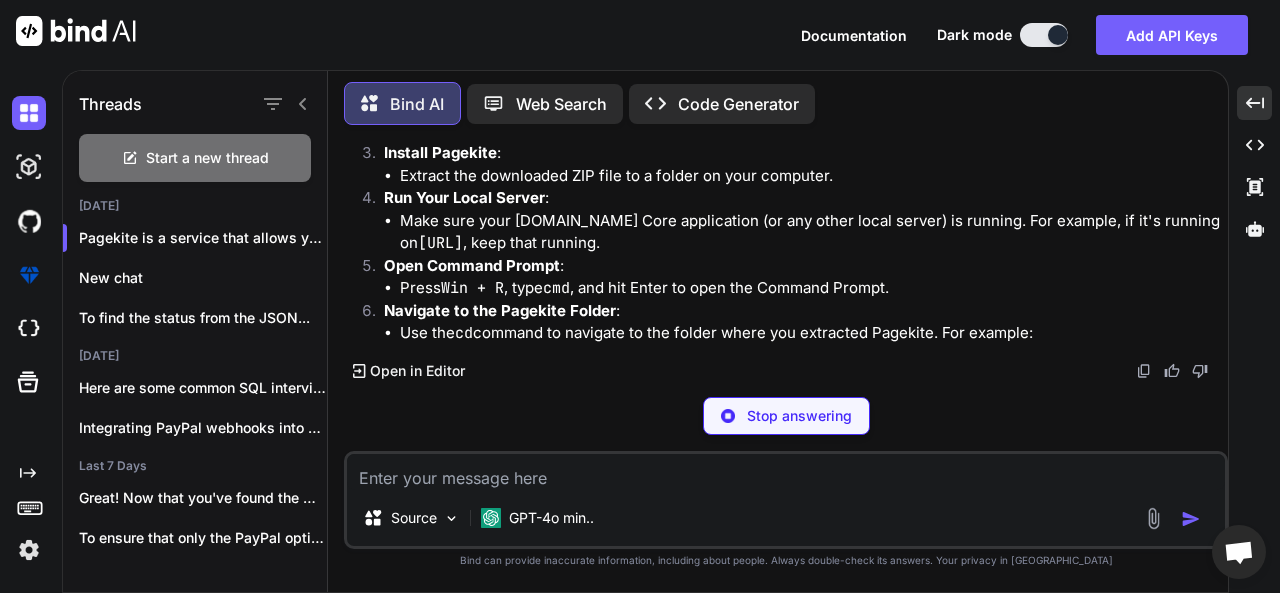 scroll, scrollTop: 5458, scrollLeft: 0, axis: vertical 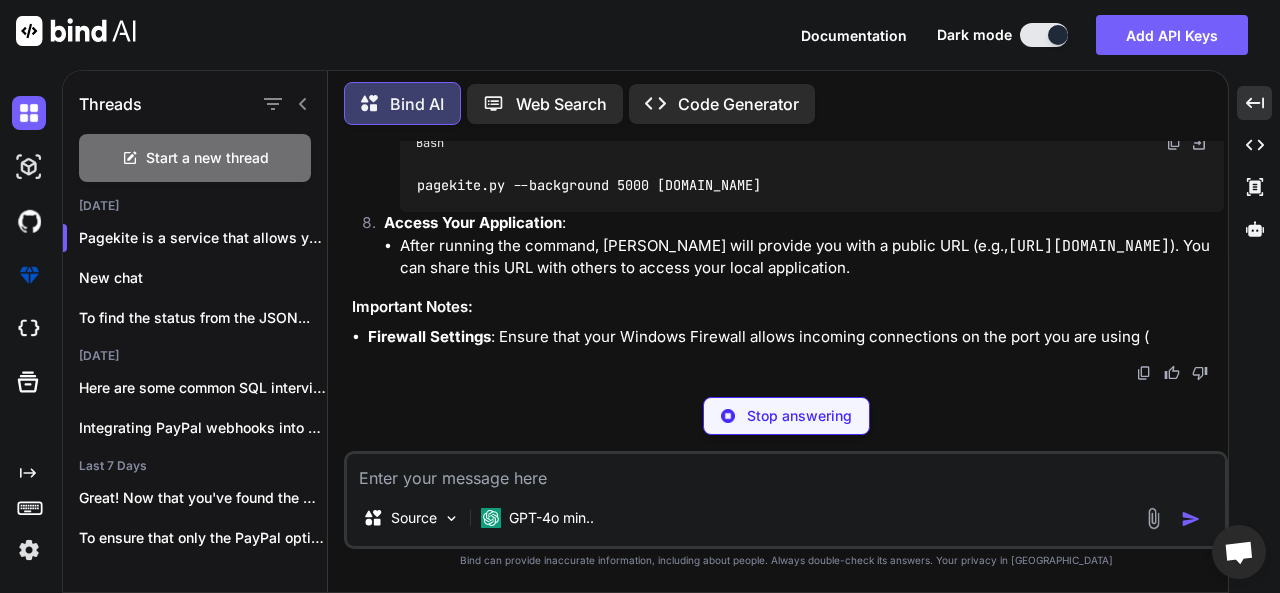 click on "Visit the  Pagekite download page  and download the Windows version of Pagekite." at bounding box center (812, -351) 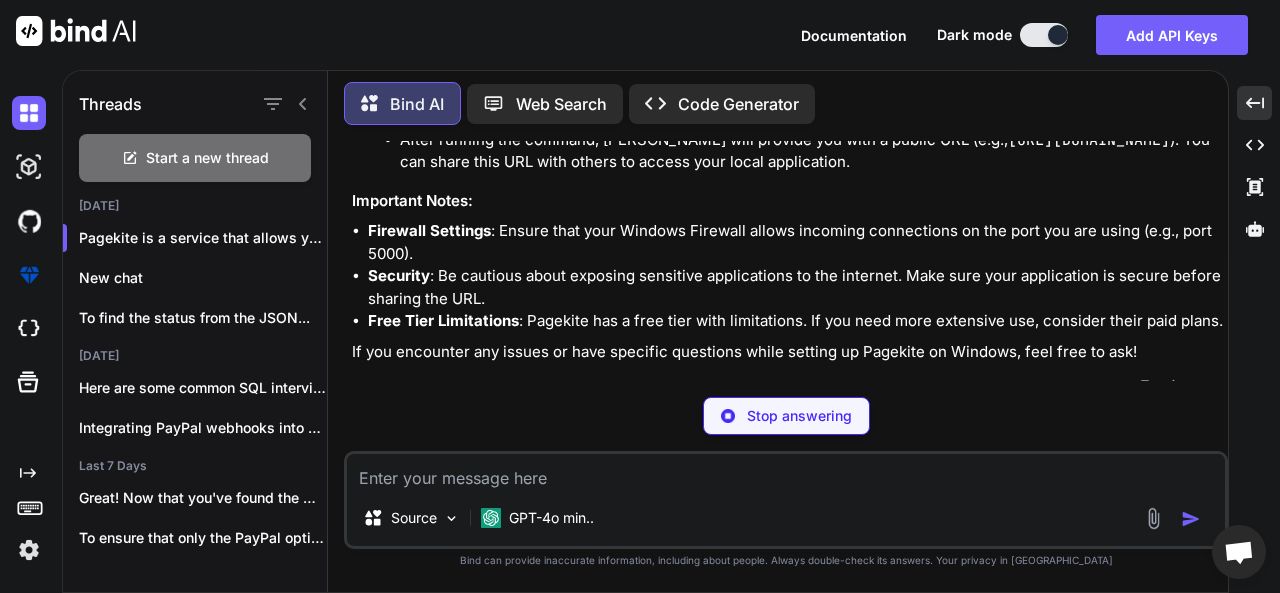 scroll, scrollTop: 7633, scrollLeft: 0, axis: vertical 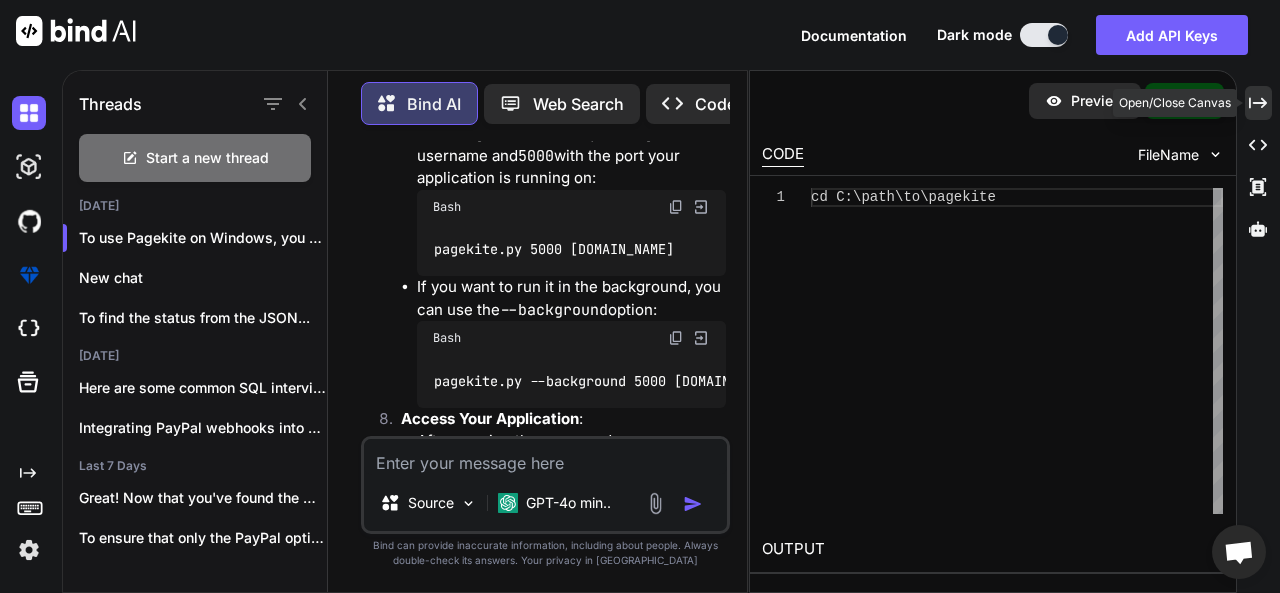 click on "Created with Pixso." at bounding box center [1258, 103] 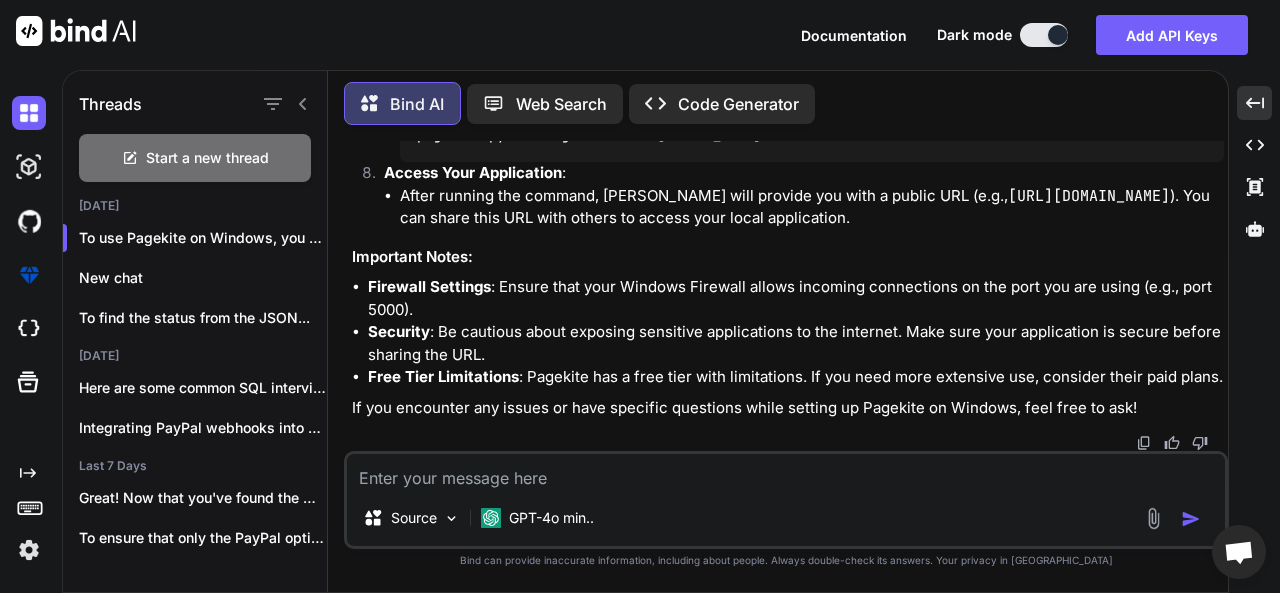 click on "Make sure your [DOMAIN_NAME] Core application (or any other local server) is running. For example, if it's running on  [URL] , keep that running." at bounding box center [812, -300] 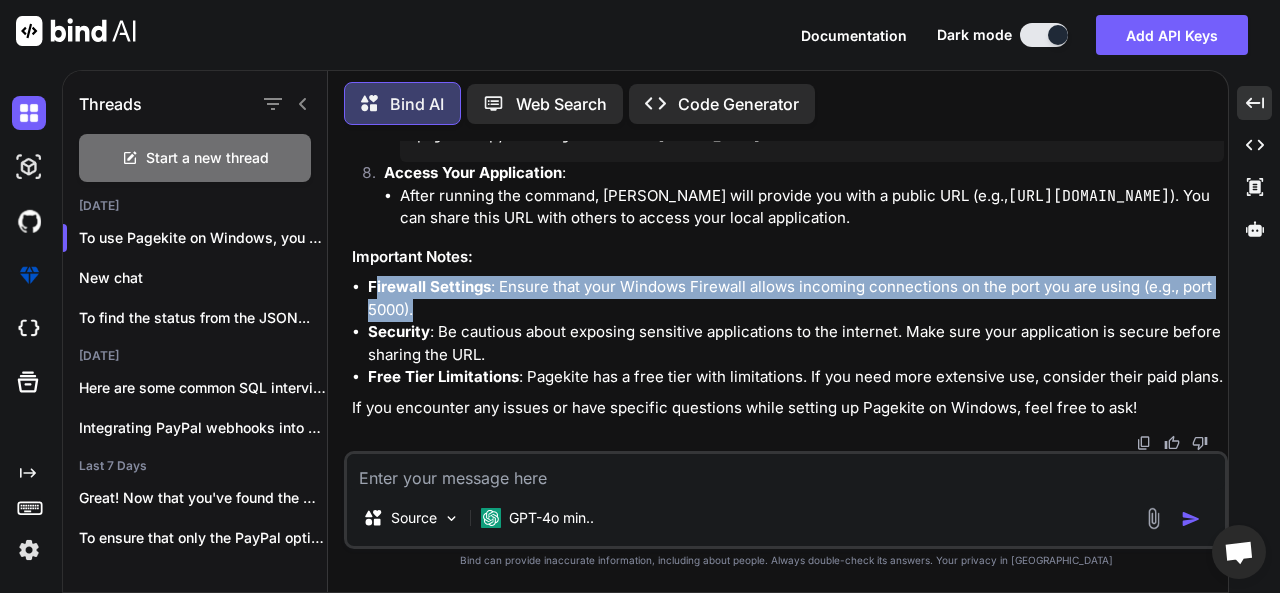 drag, startPoint x: 377, startPoint y: 298, endPoint x: 586, endPoint y: 308, distance: 209.2391 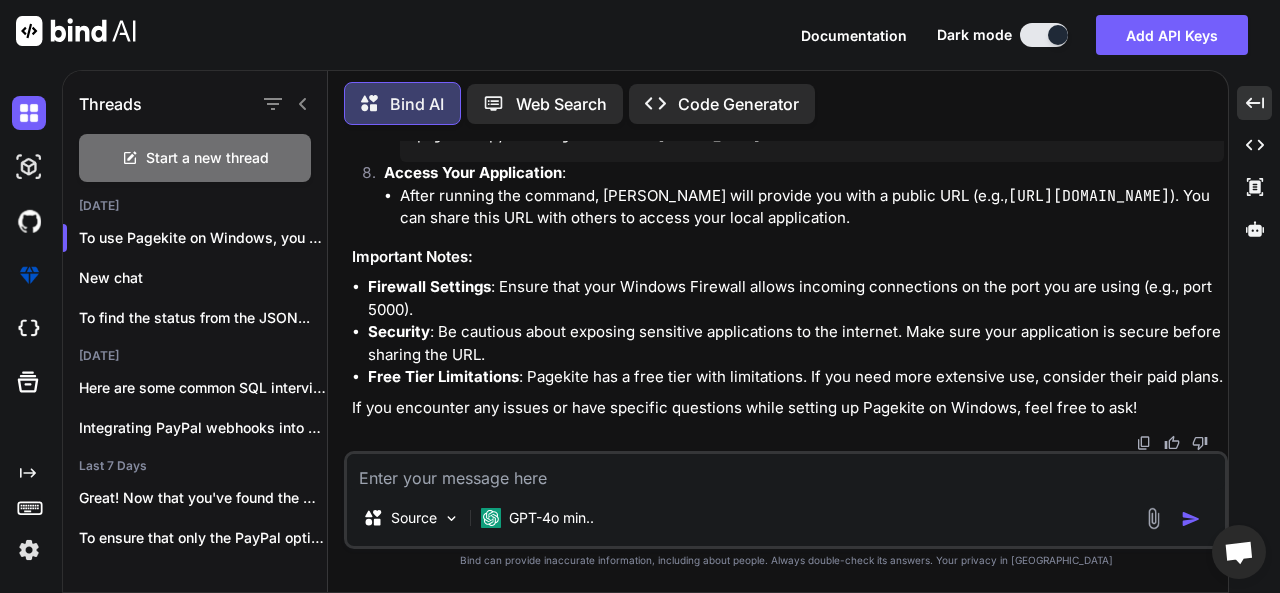 scroll, scrollTop: 5693, scrollLeft: 0, axis: vertical 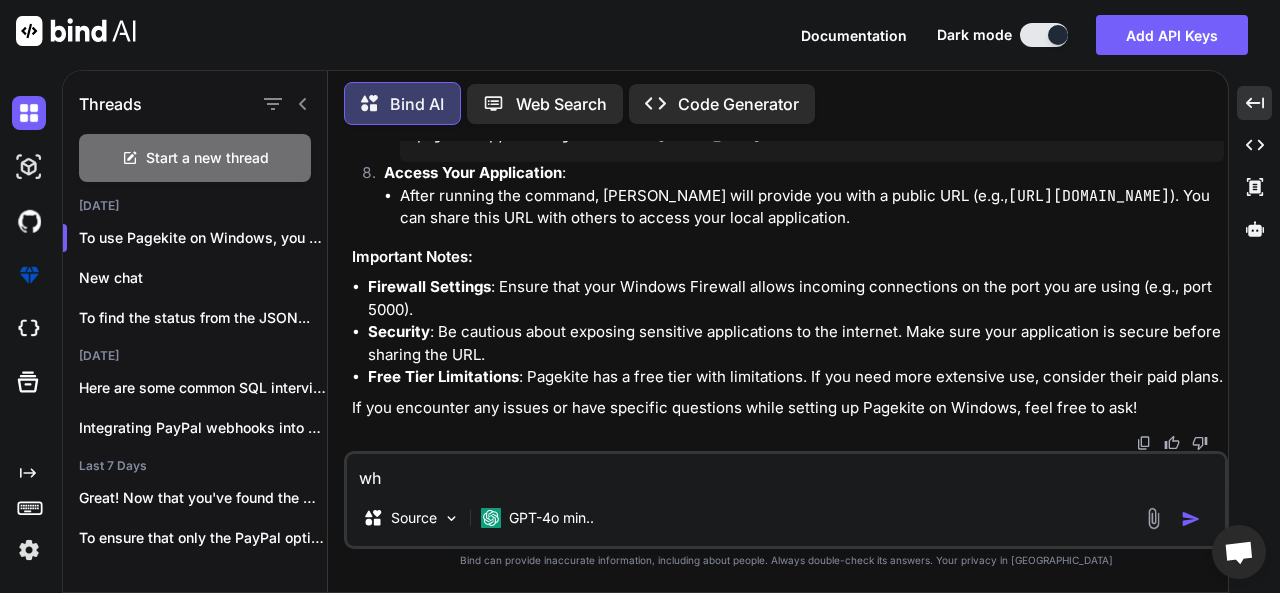 type on "w" 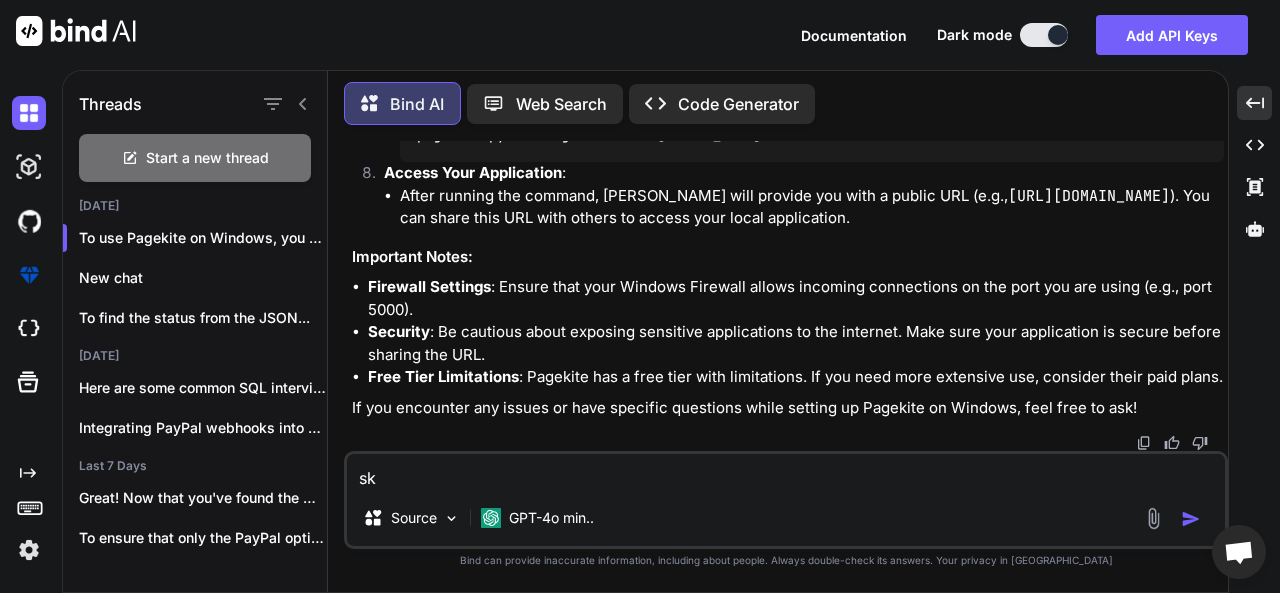 type on "s" 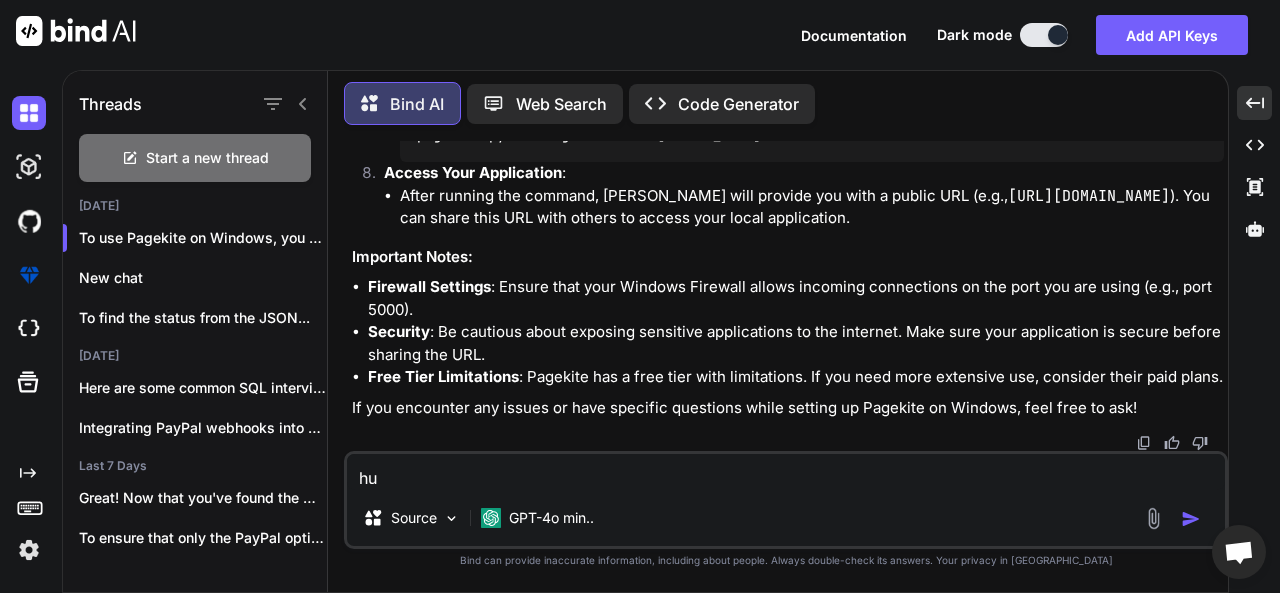 type on "h" 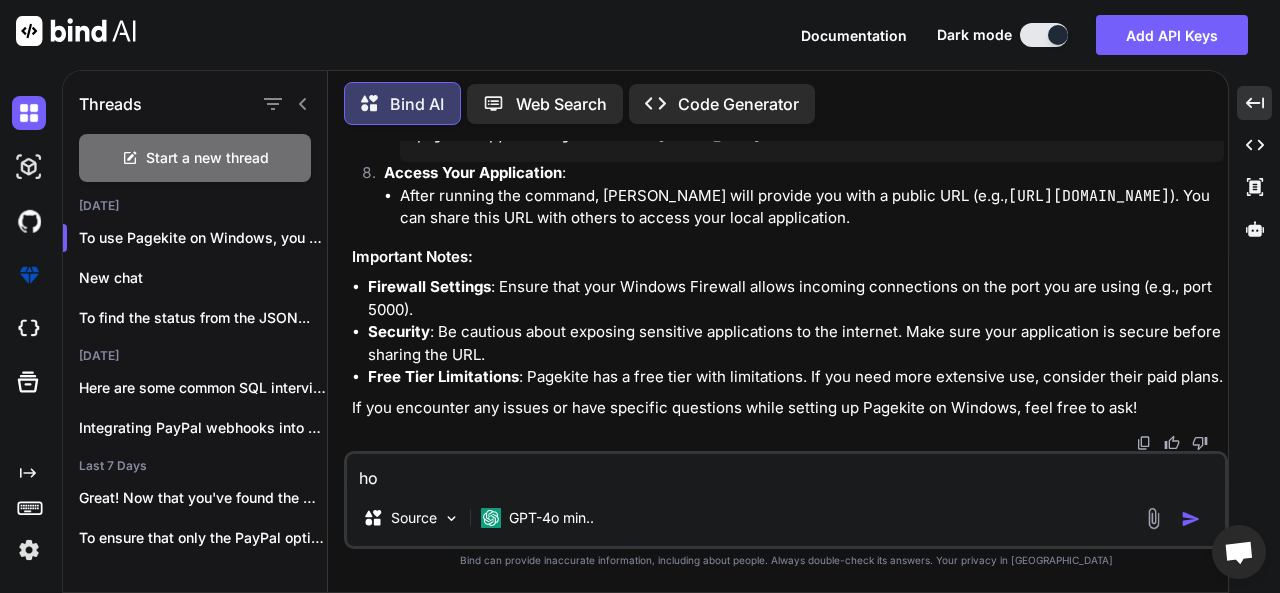 type on "h" 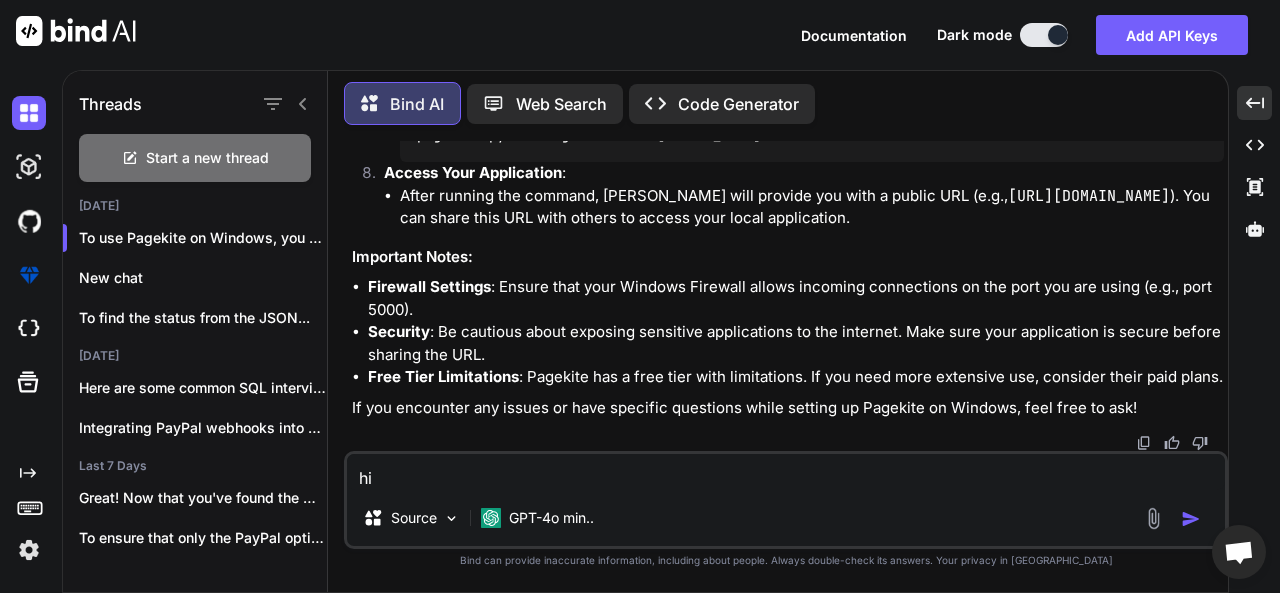 type on "h" 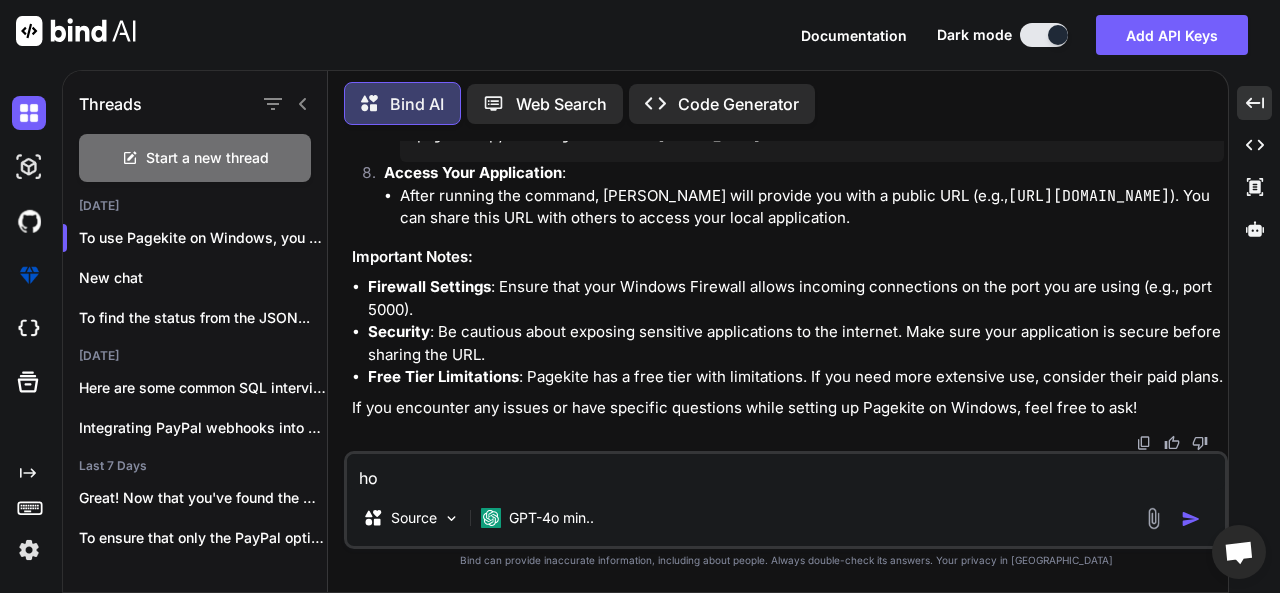 type on "h" 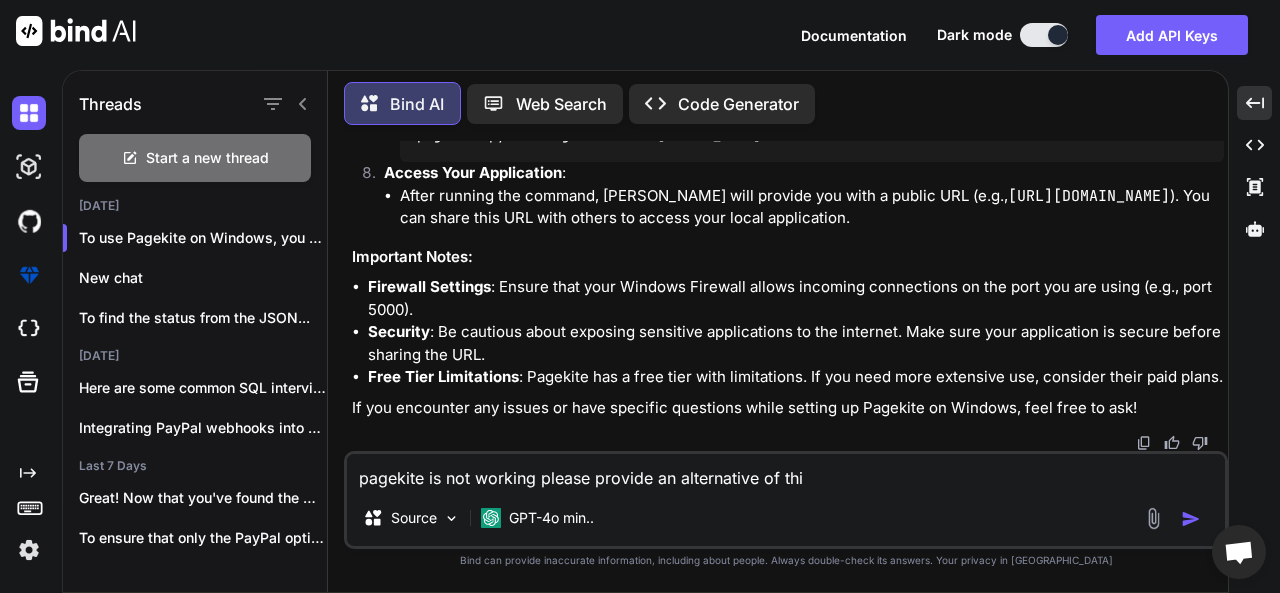 type on "pagekite is not working please provide an alternative of this" 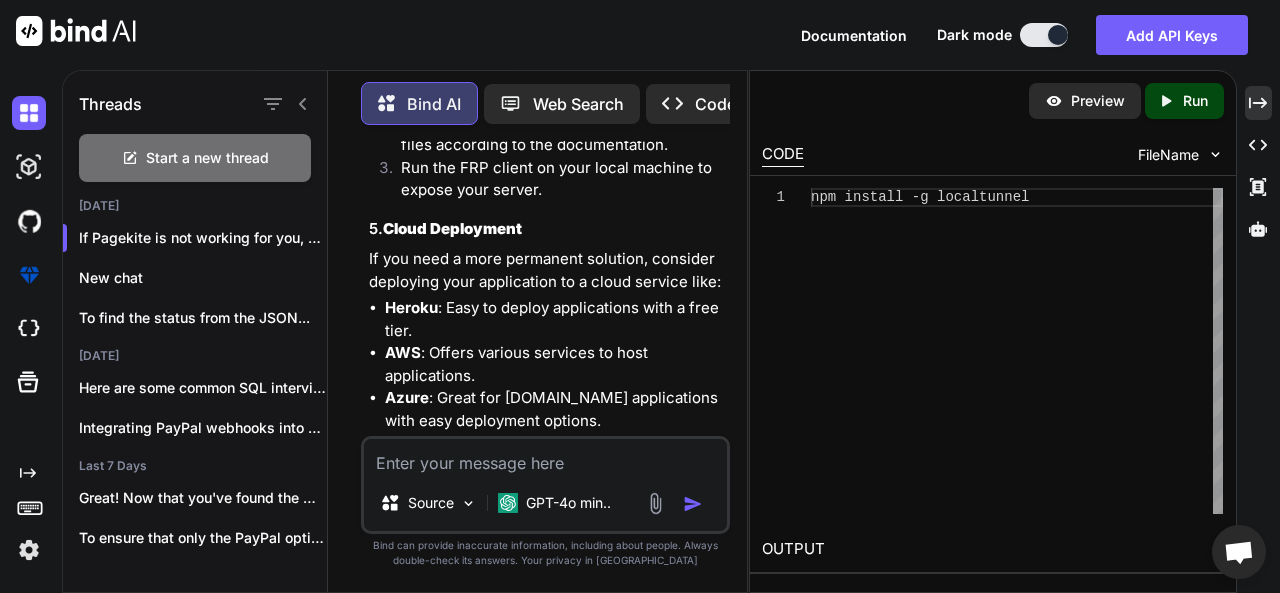 scroll, scrollTop: 9918, scrollLeft: 0, axis: vertical 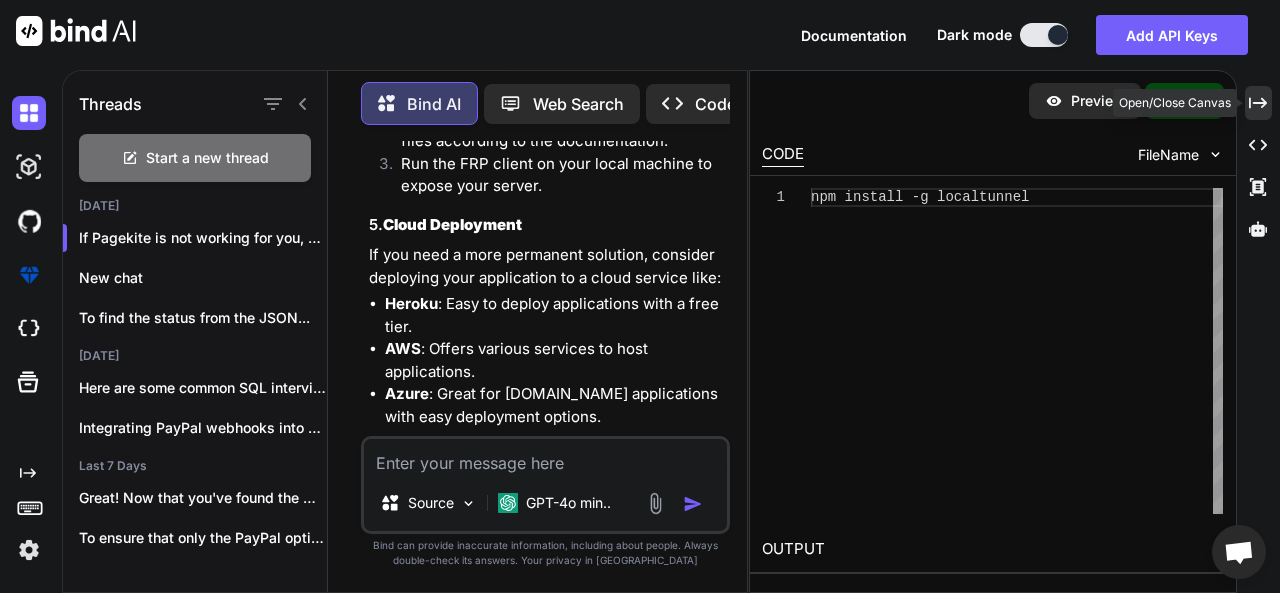 click on "Created with Pixso." 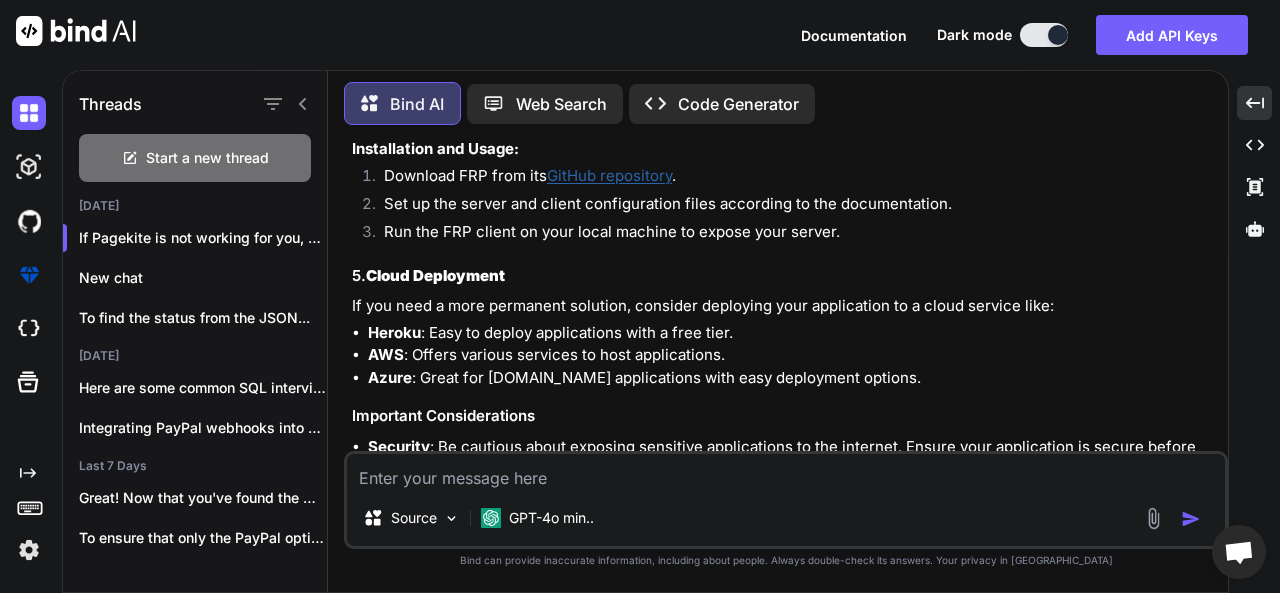 scroll, scrollTop: 6926, scrollLeft: 0, axis: vertical 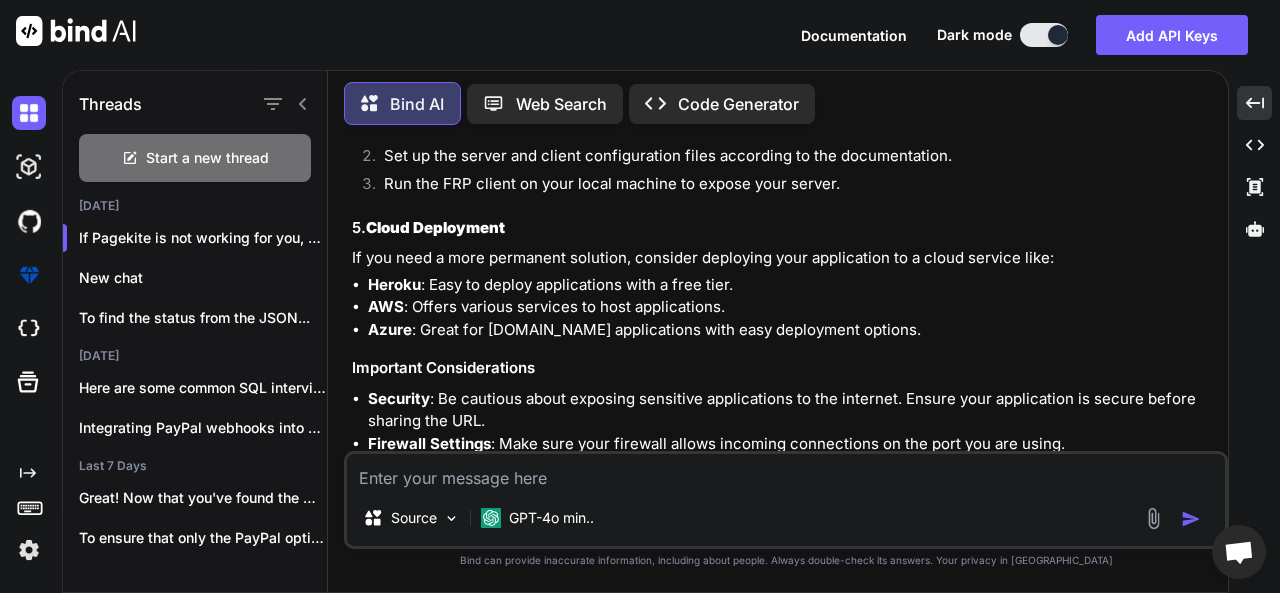 drag, startPoint x: 363, startPoint y: 194, endPoint x: 449, endPoint y: 202, distance: 86.37129 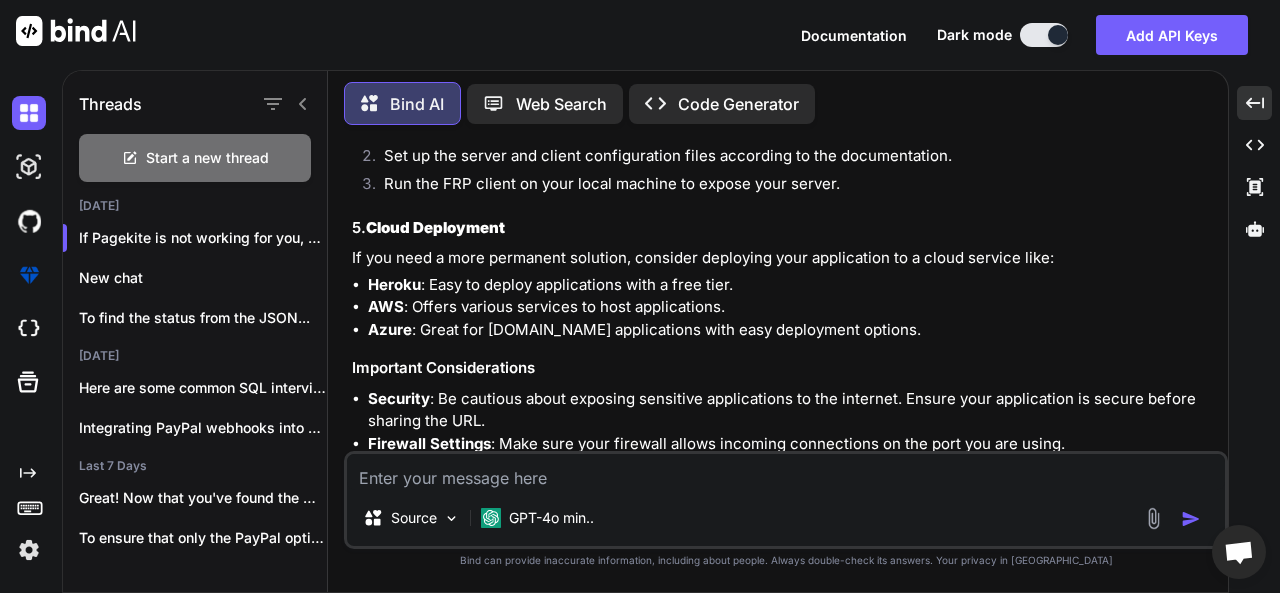 click on "Usage:" at bounding box center [788, -464] 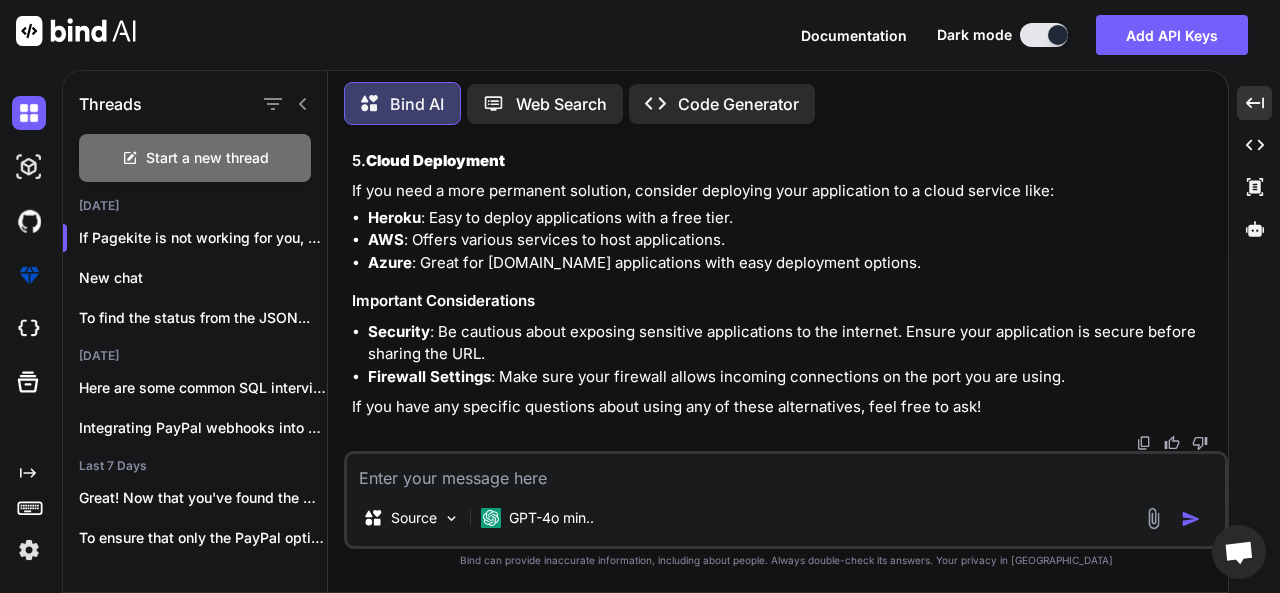scroll, scrollTop: 6926, scrollLeft: 0, axis: vertical 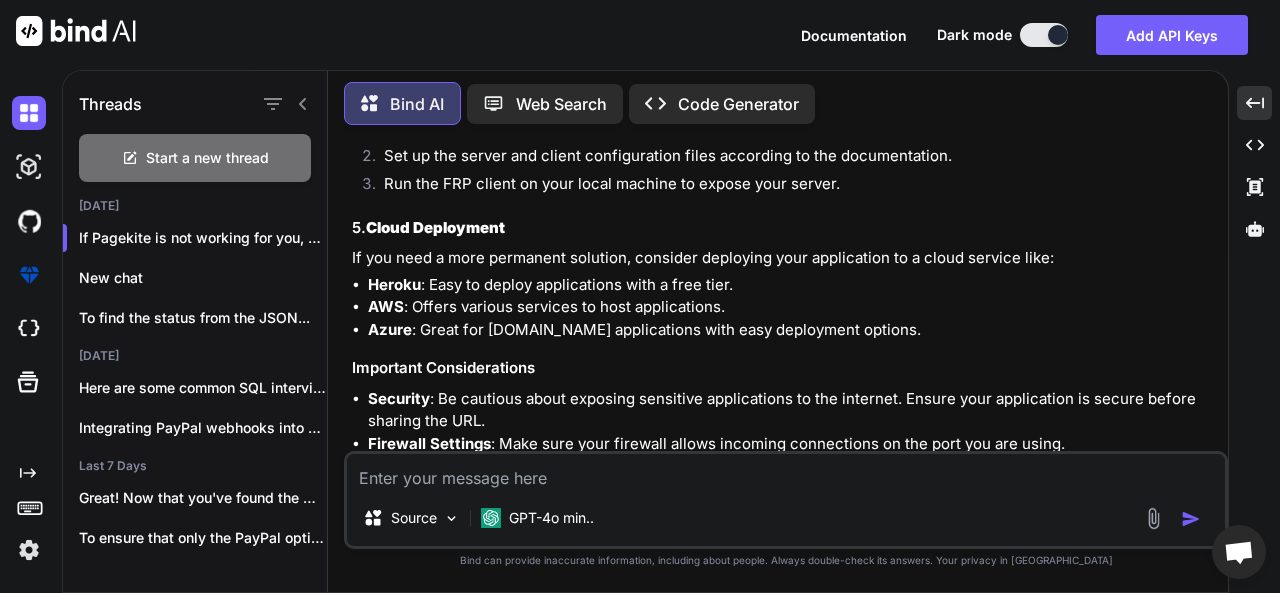 click at bounding box center [1174, -381] 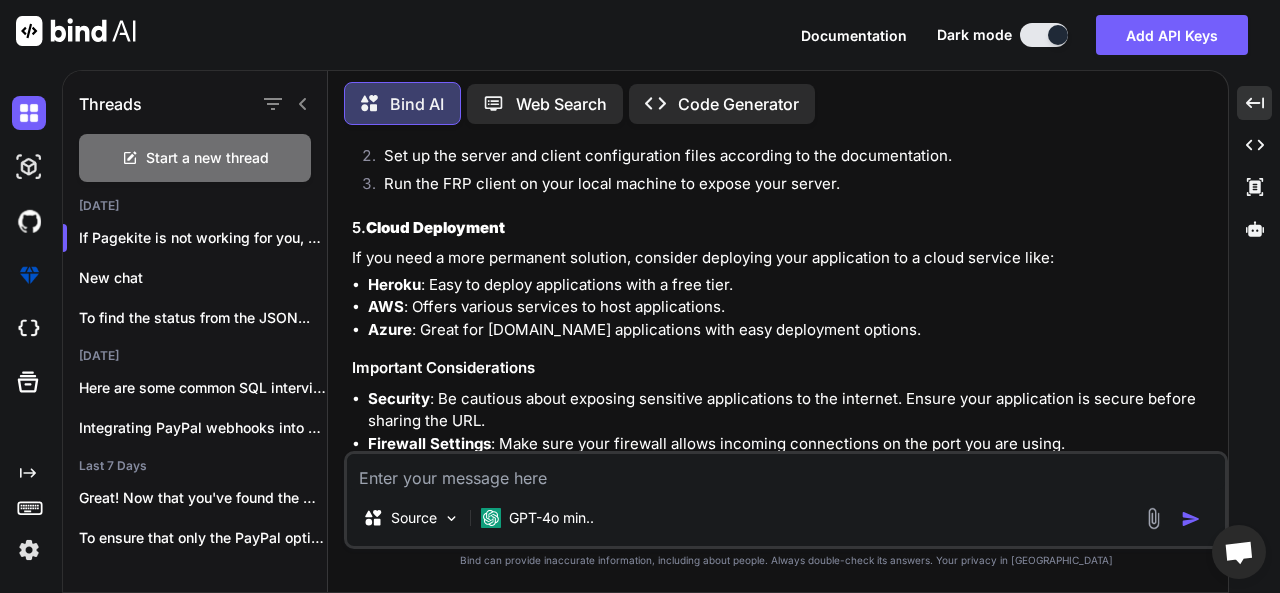click at bounding box center [786, 472] 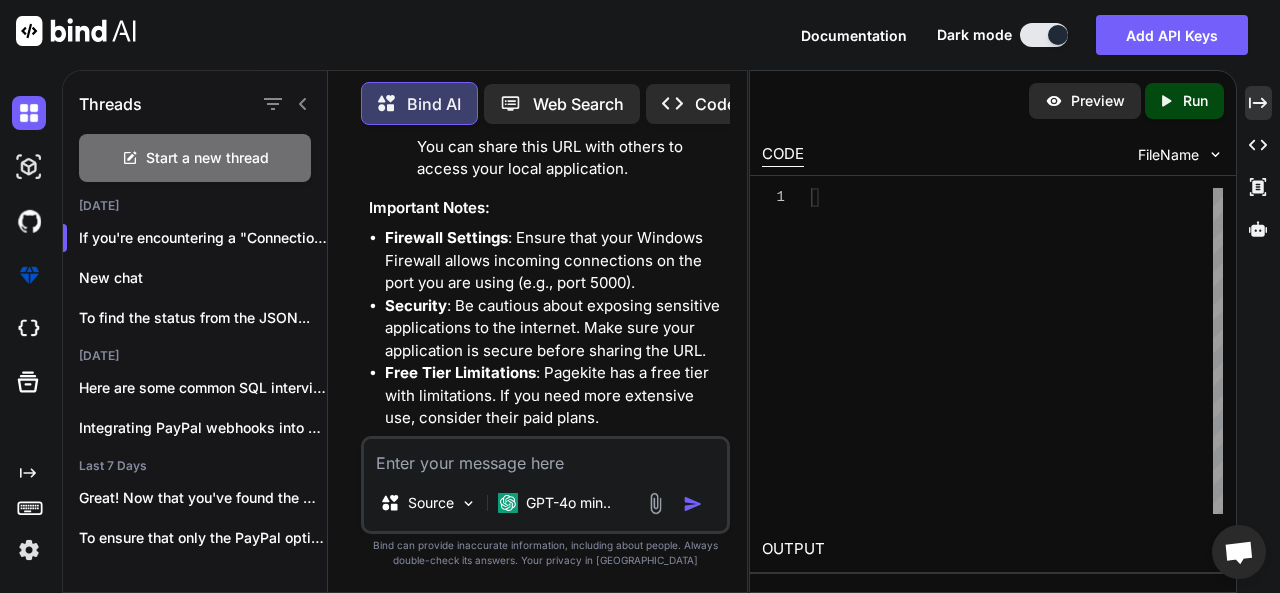 scroll, scrollTop: 11208, scrollLeft: 0, axis: vertical 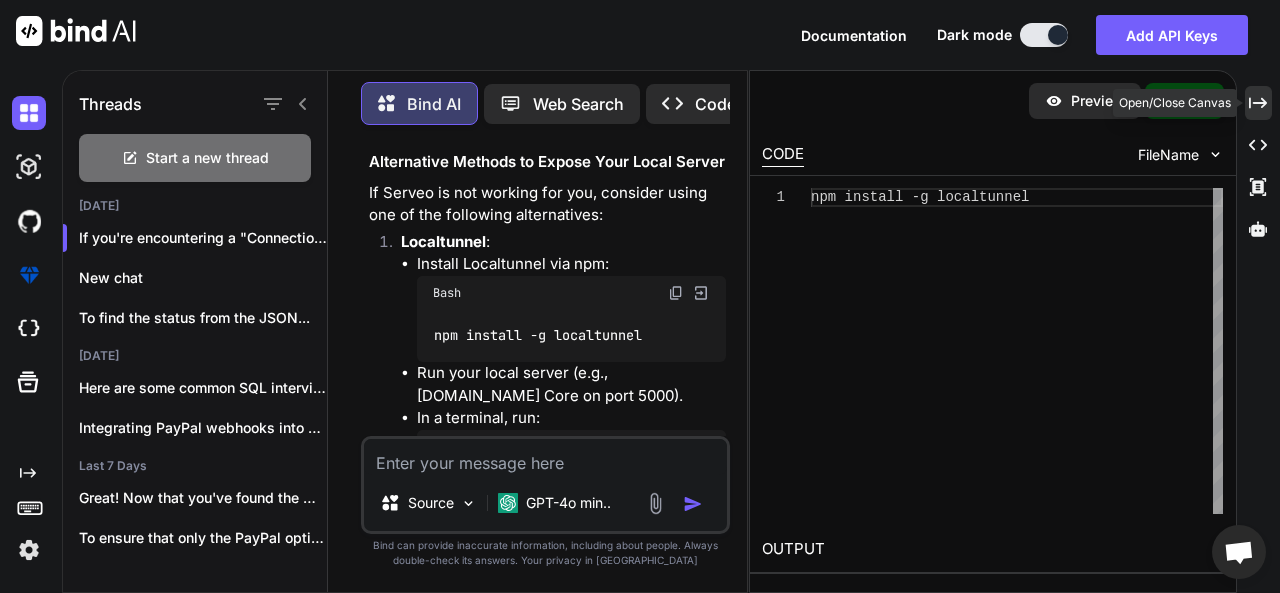 drag, startPoint x: 1263, startPoint y: 94, endPoint x: 1275, endPoint y: 136, distance: 43.68066 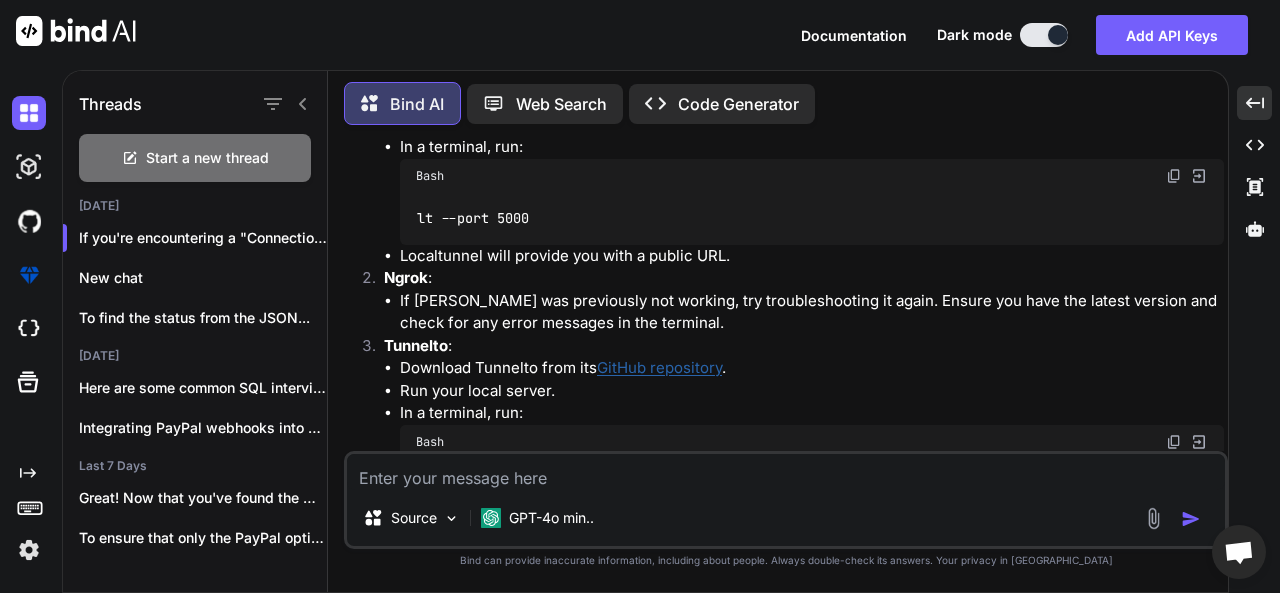click on "If you're encountering a "Connection refused" error when trying to connect to Serveo, it may be due to a few reasons. Here are some troubleshooting steps and alternative methods you can consider:" at bounding box center [788, -408] 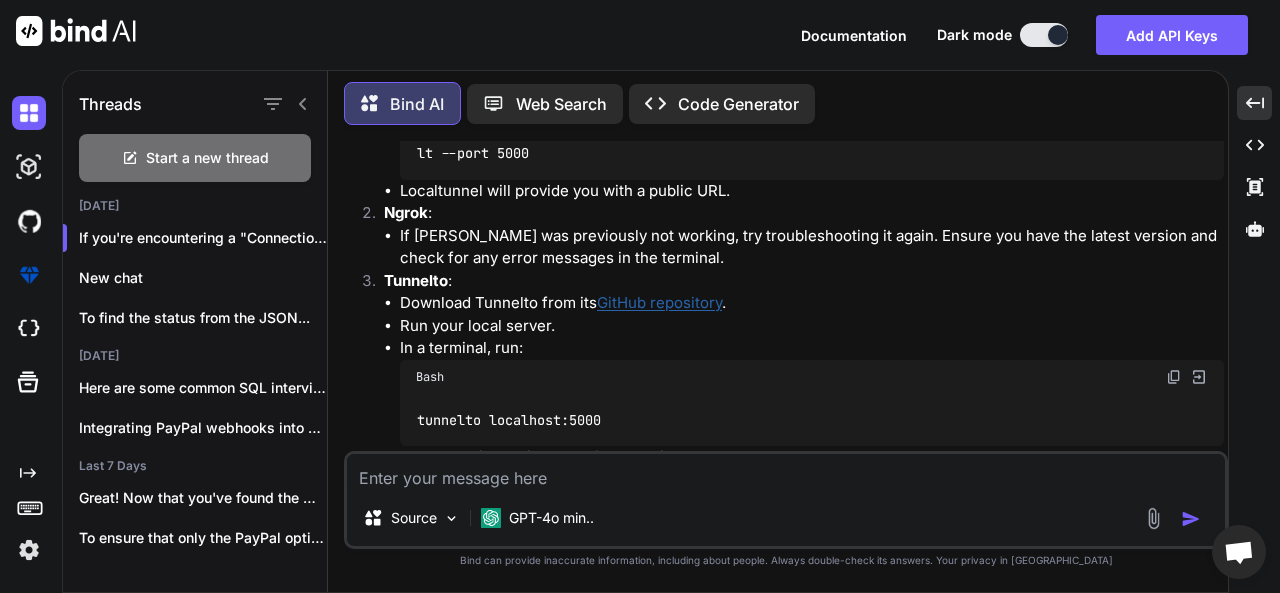 scroll, scrollTop: 8095, scrollLeft: 0, axis: vertical 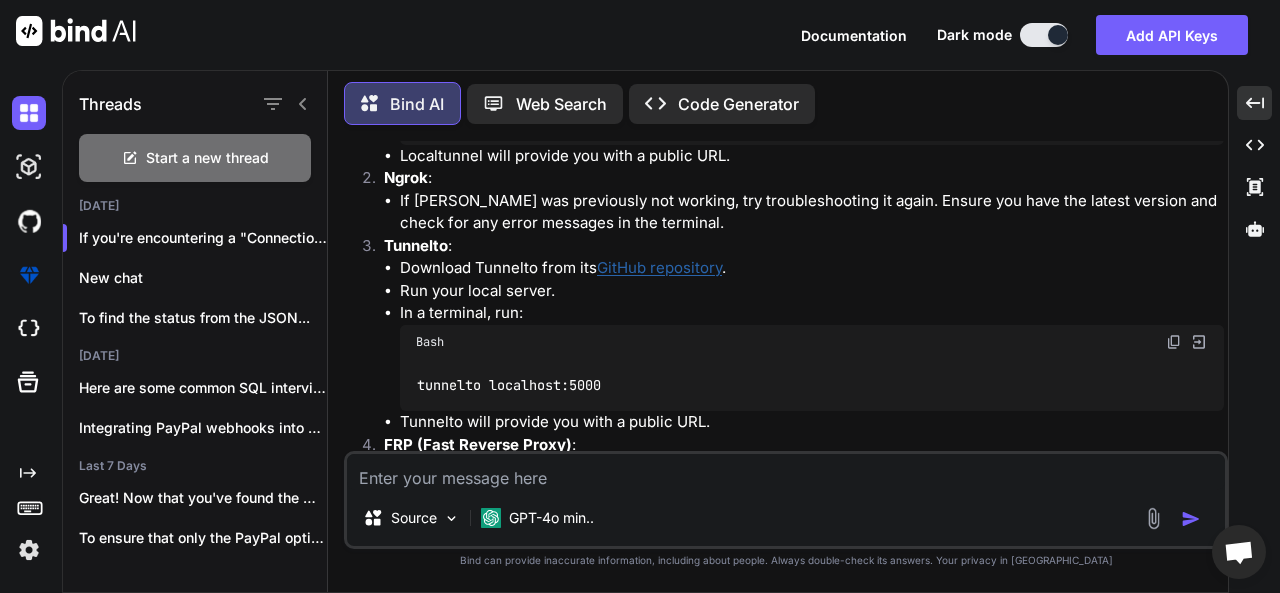 drag, startPoint x: 401, startPoint y: 292, endPoint x: 532, endPoint y: 287, distance: 131.09538 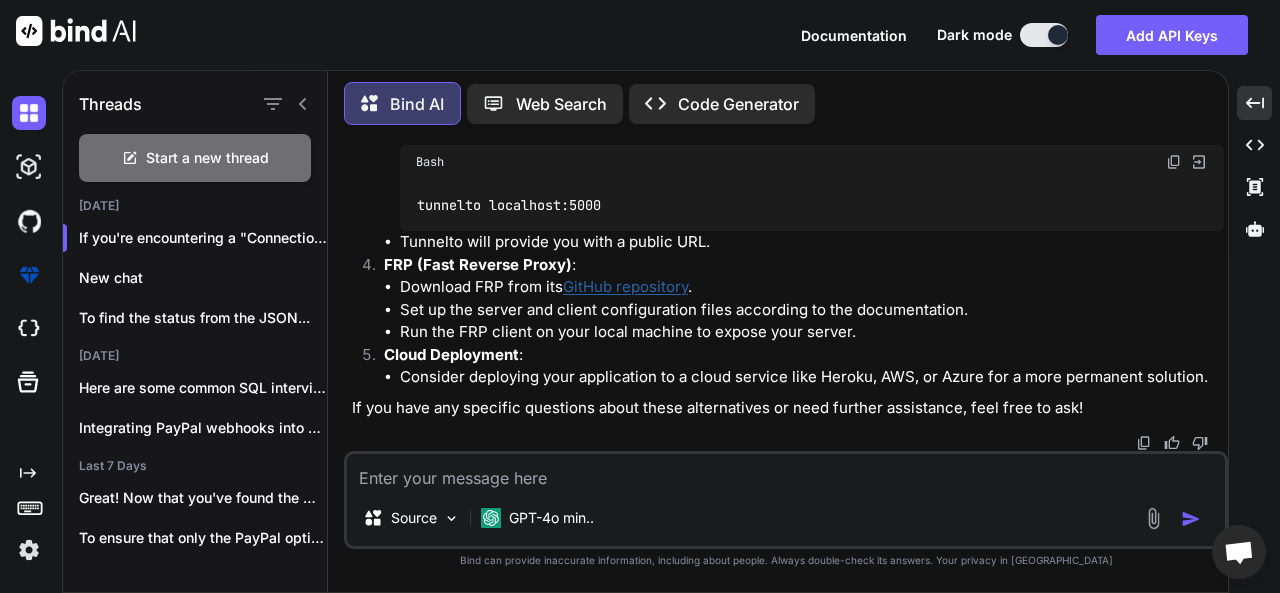scroll, scrollTop: 8195, scrollLeft: 0, axis: vertical 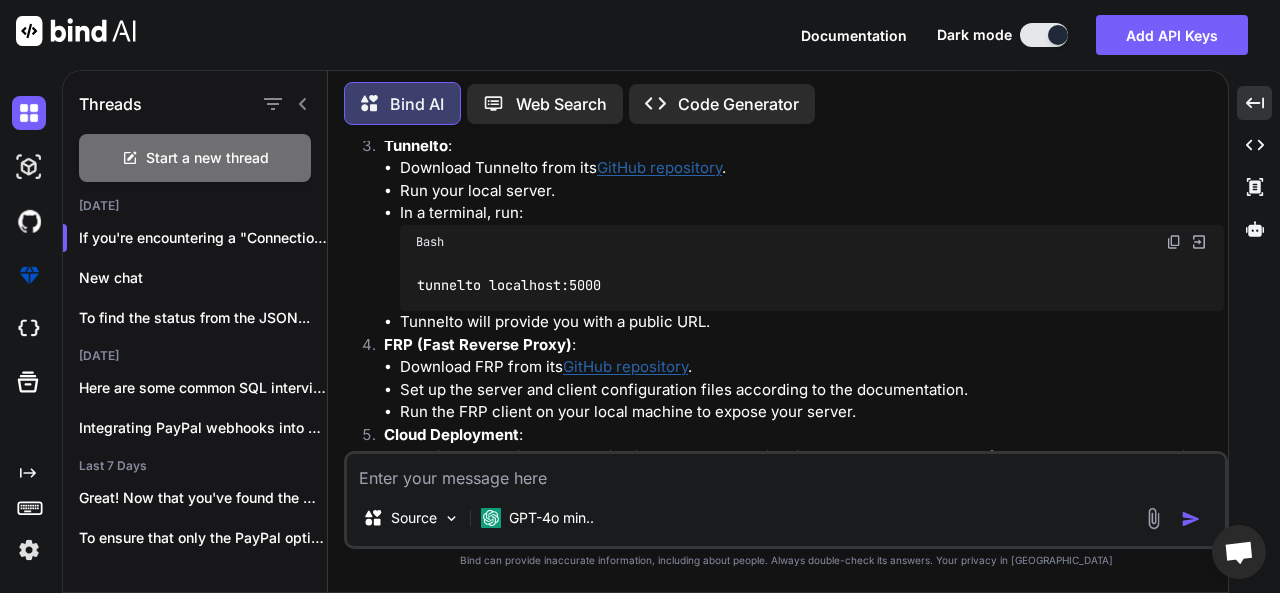 drag, startPoint x: 412, startPoint y: 321, endPoint x: 480, endPoint y: 323, distance: 68.0294 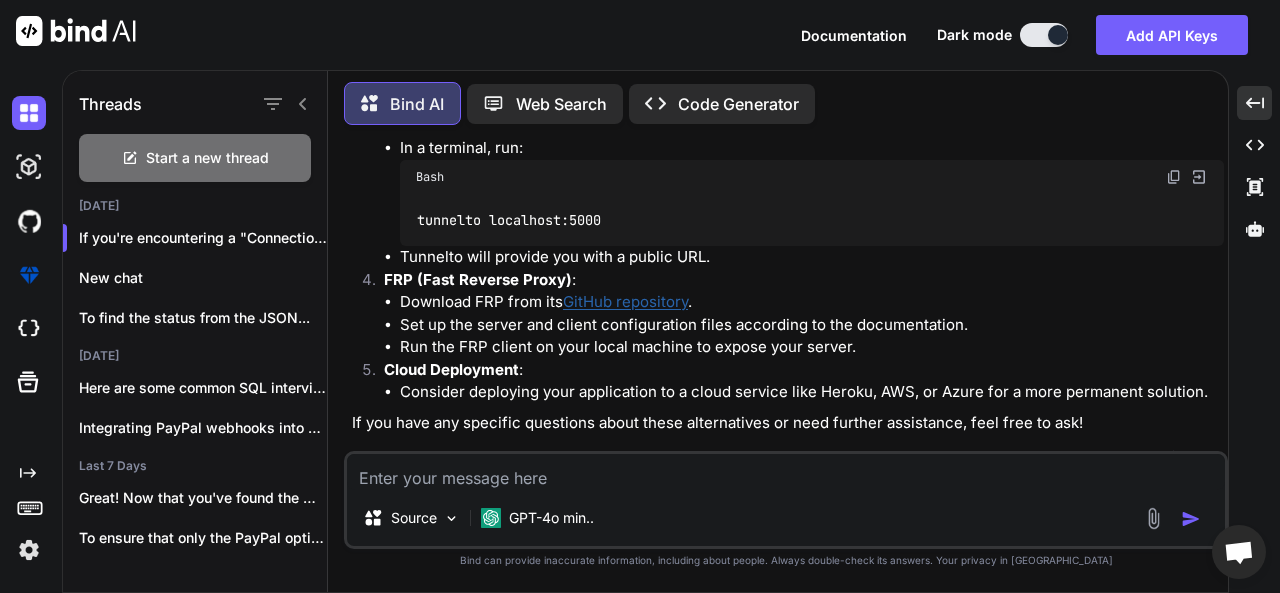 scroll, scrollTop: 8295, scrollLeft: 0, axis: vertical 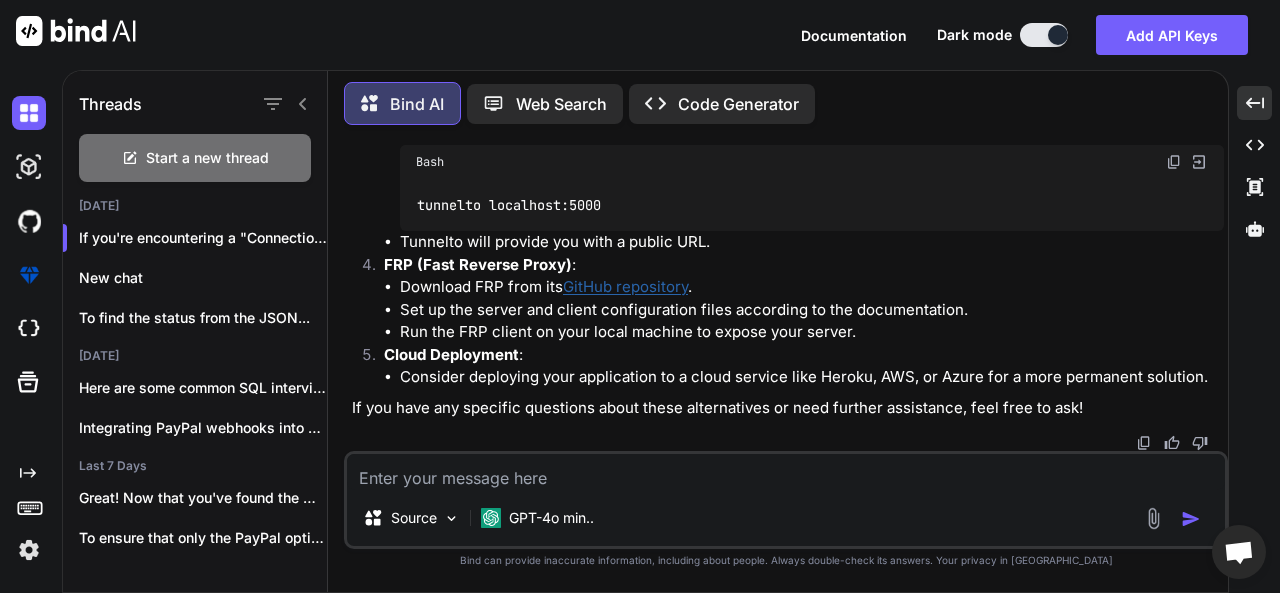 drag, startPoint x: 607, startPoint y: 295, endPoint x: 652, endPoint y: 297, distance: 45.044422 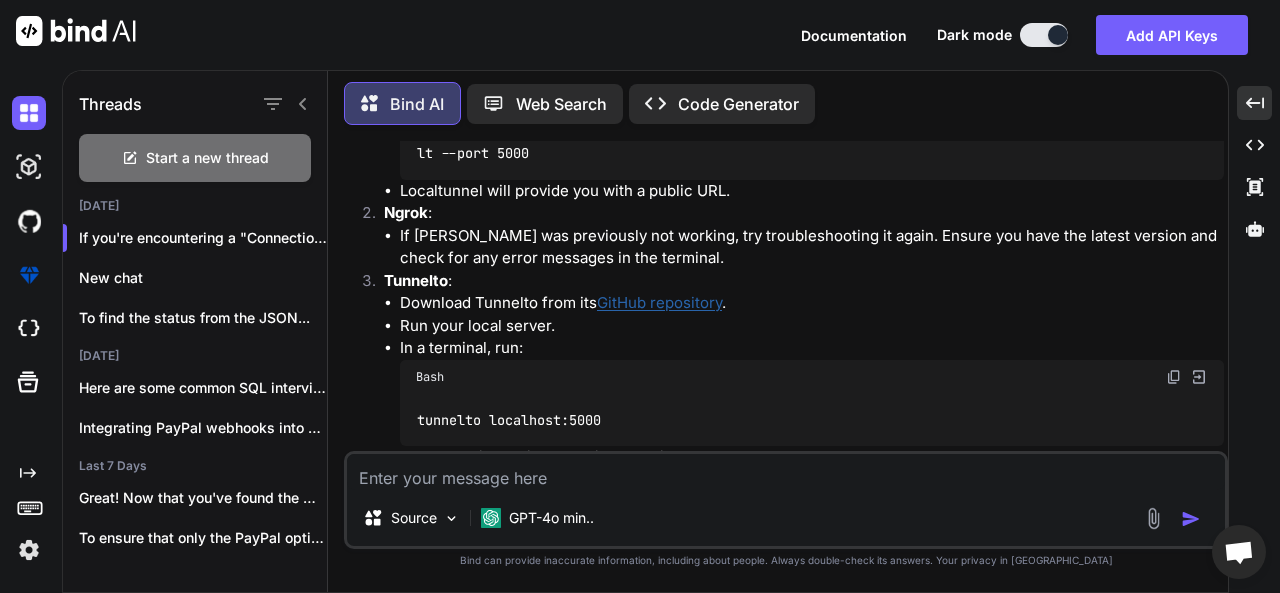 scroll, scrollTop: 8095, scrollLeft: 0, axis: vertical 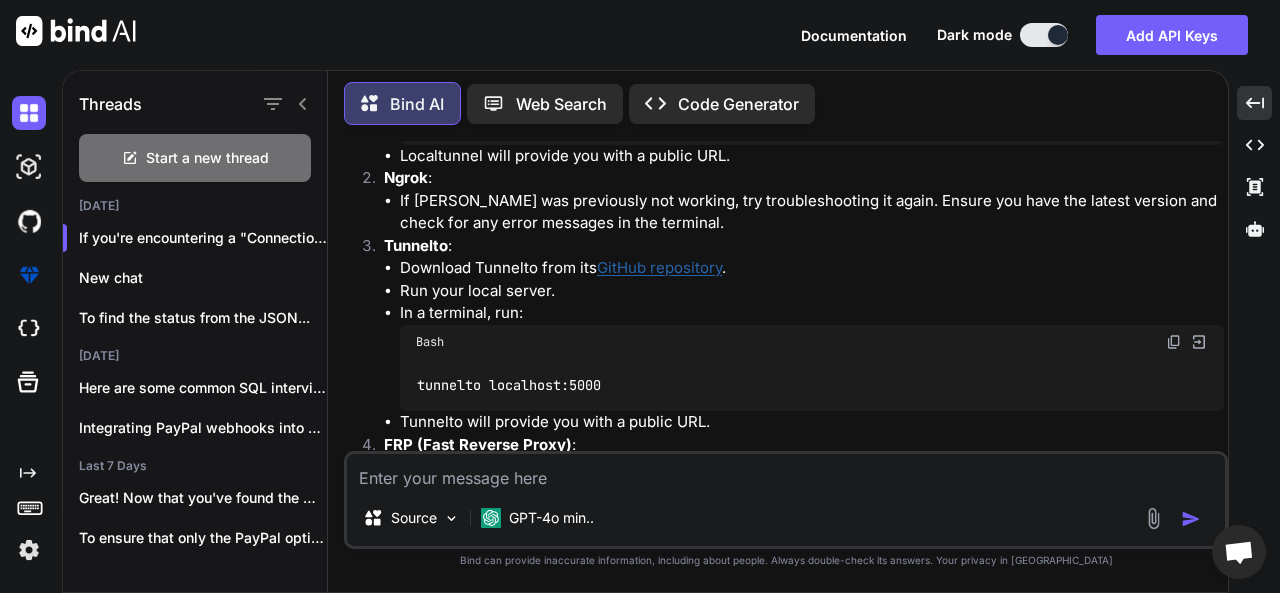 click at bounding box center [786, 472] 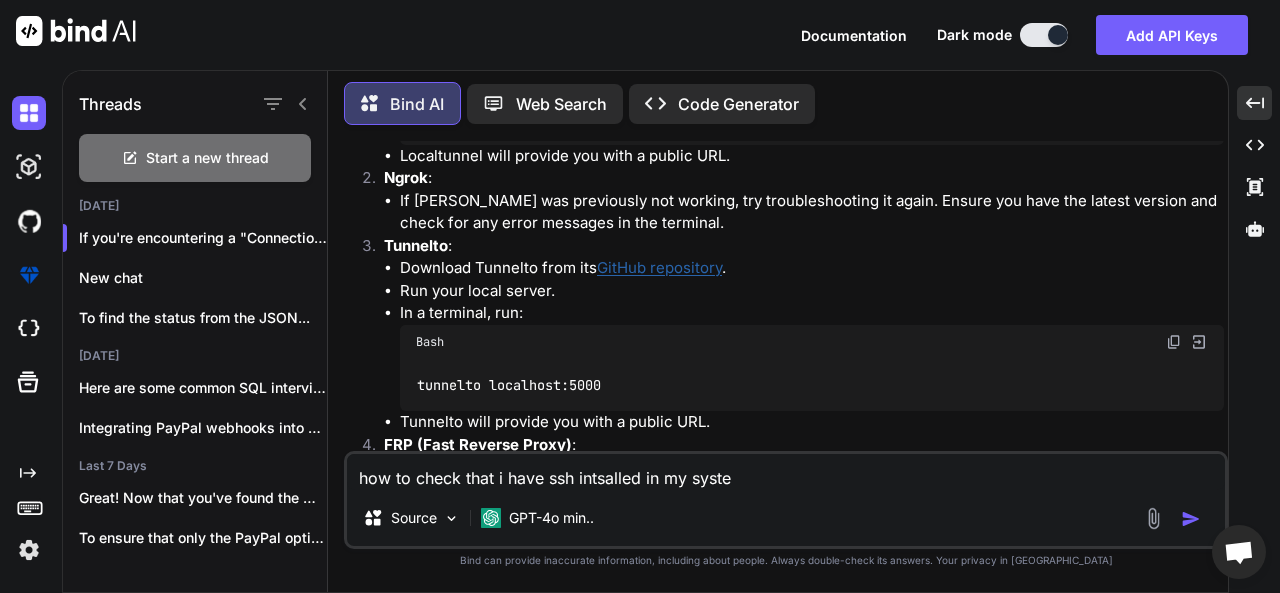 type on "how to check that i have ssh intsalled in my system" 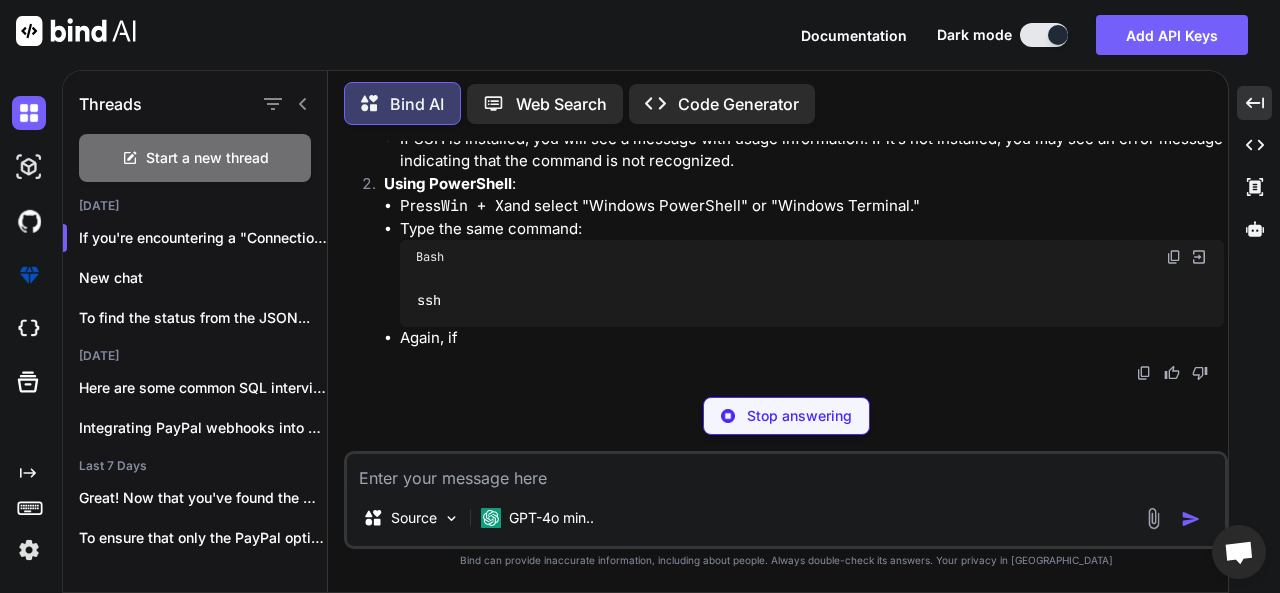scroll, scrollTop: 9491, scrollLeft: 0, axis: vertical 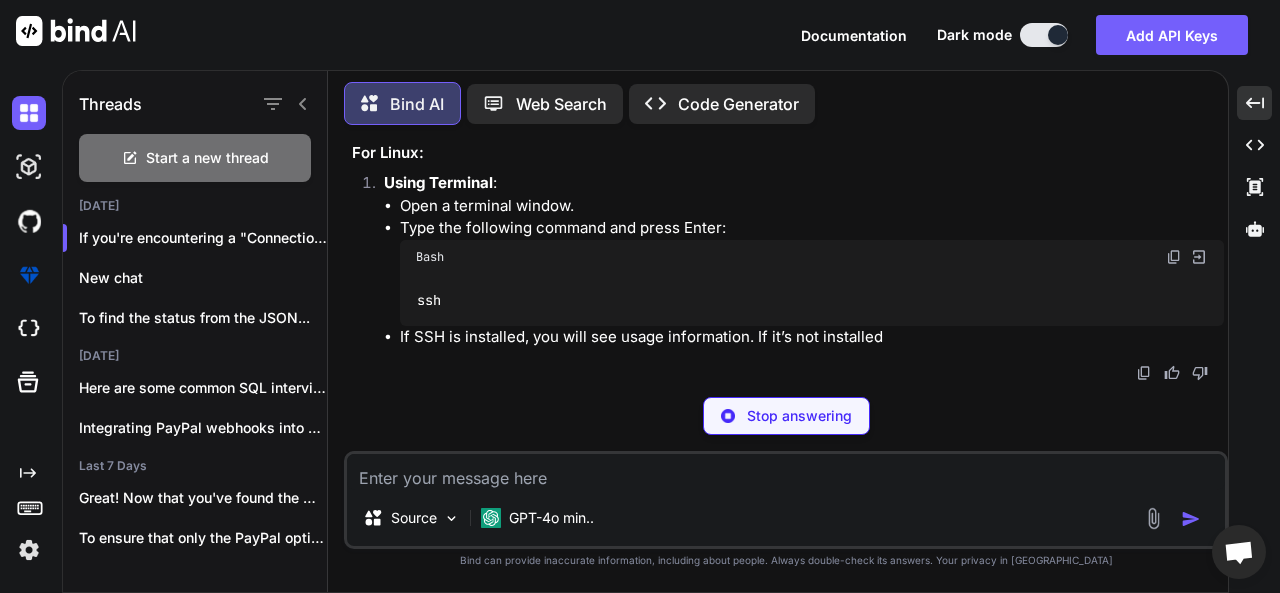 drag, startPoint x: 417, startPoint y: 248, endPoint x: 459, endPoint y: 247, distance: 42.0119 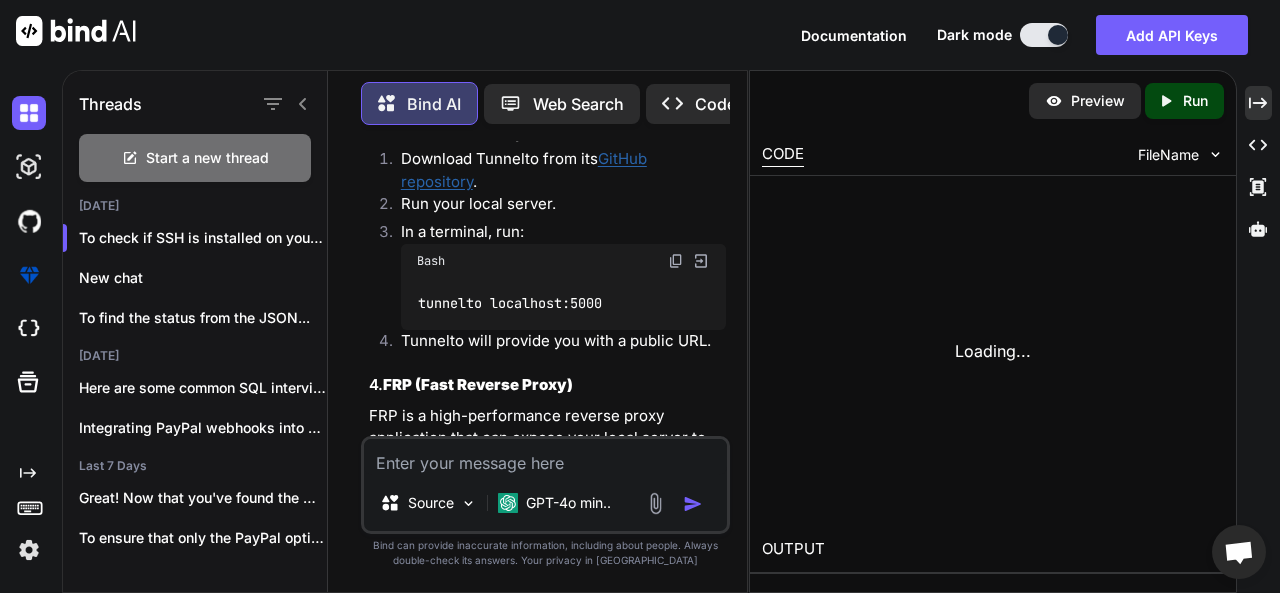 scroll, scrollTop: 13312, scrollLeft: 0, axis: vertical 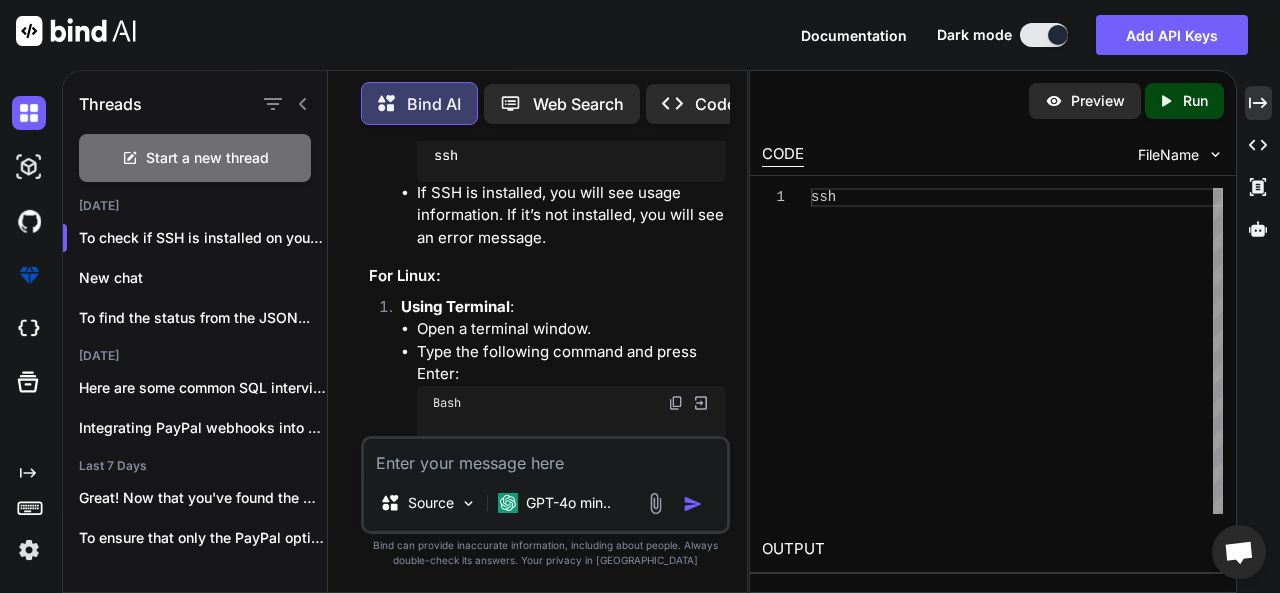 copy on "ssh" 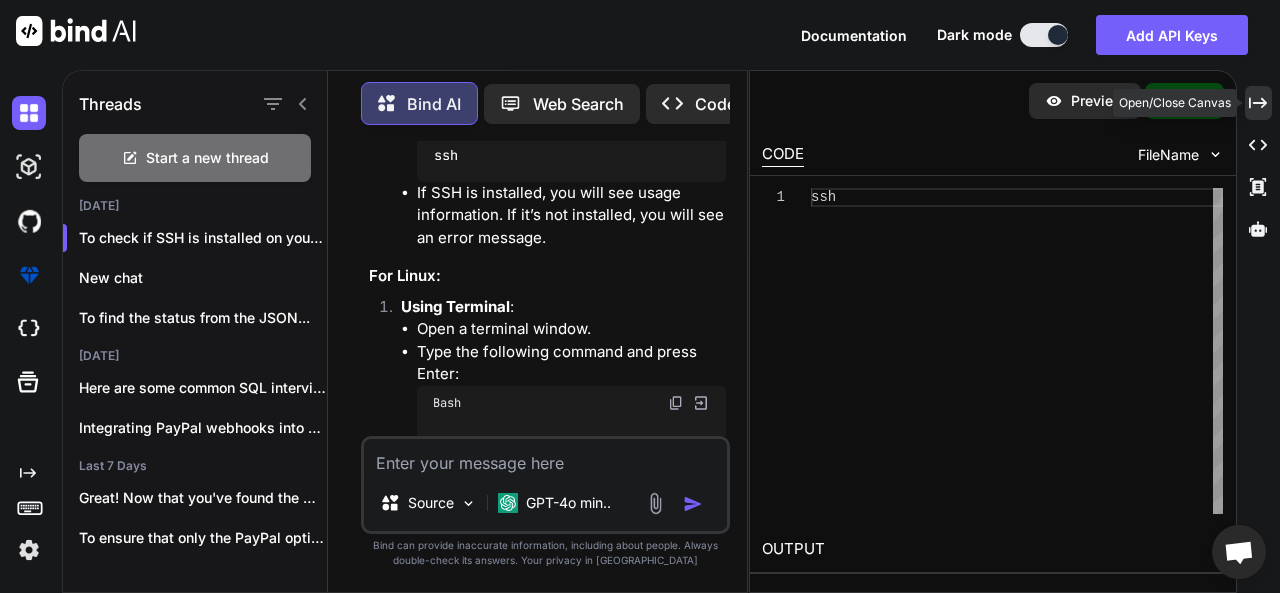 click on "Created with Pixso." 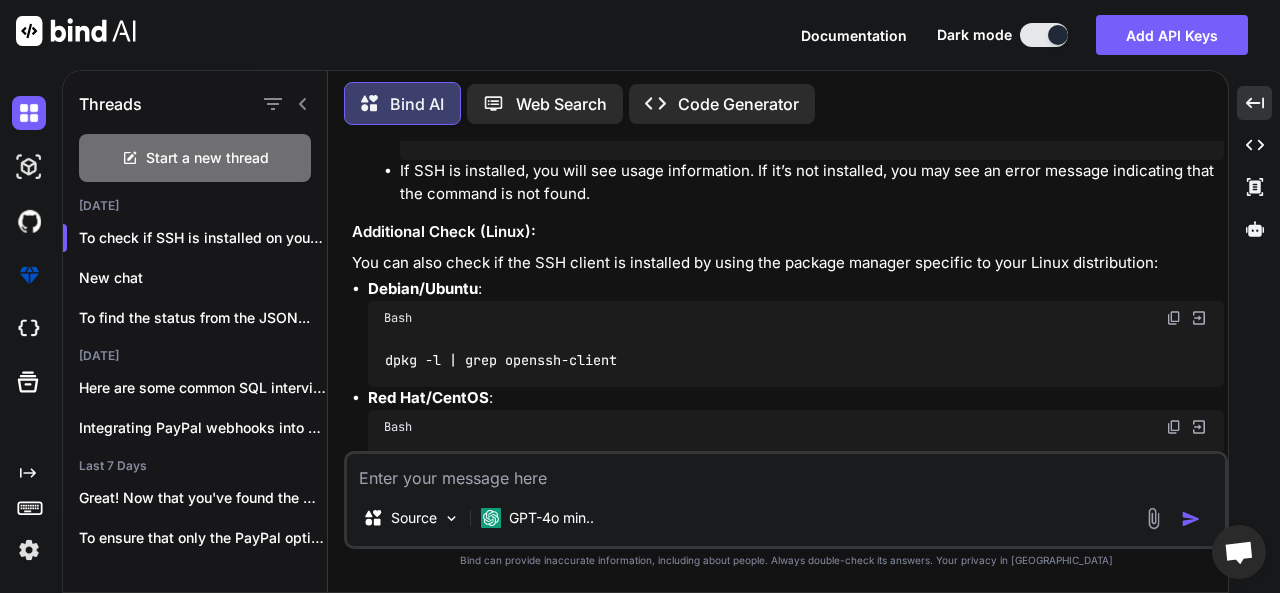 scroll, scrollTop: 9591, scrollLeft: 0, axis: vertical 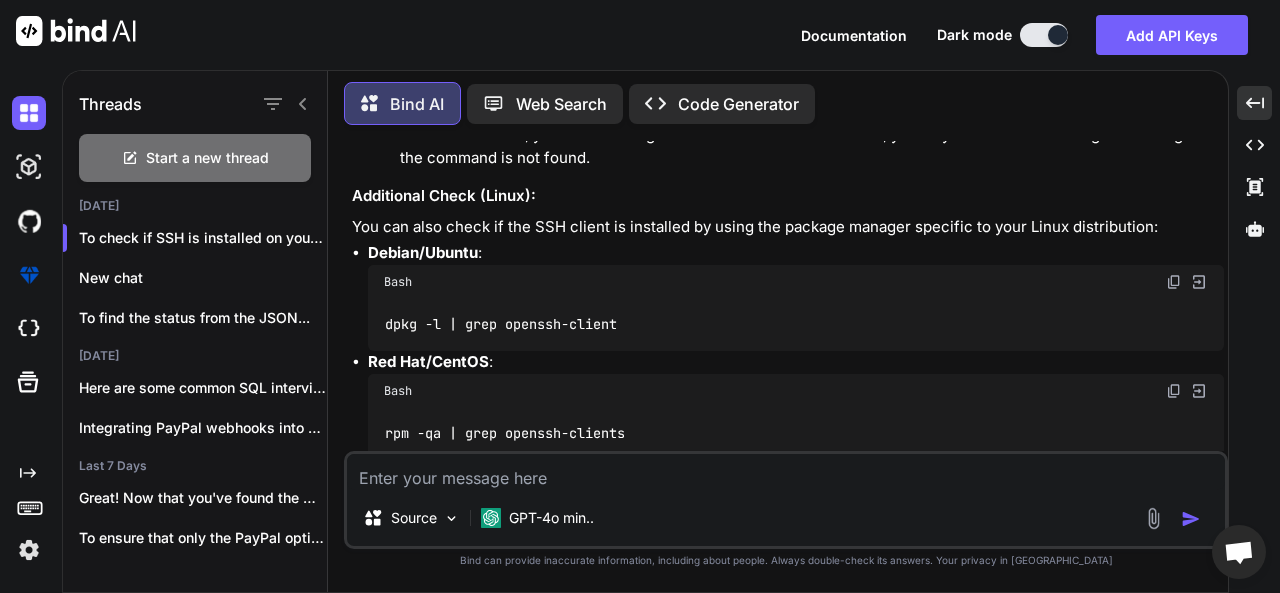 drag, startPoint x: 405, startPoint y: 247, endPoint x: 968, endPoint y: 252, distance: 563.0222 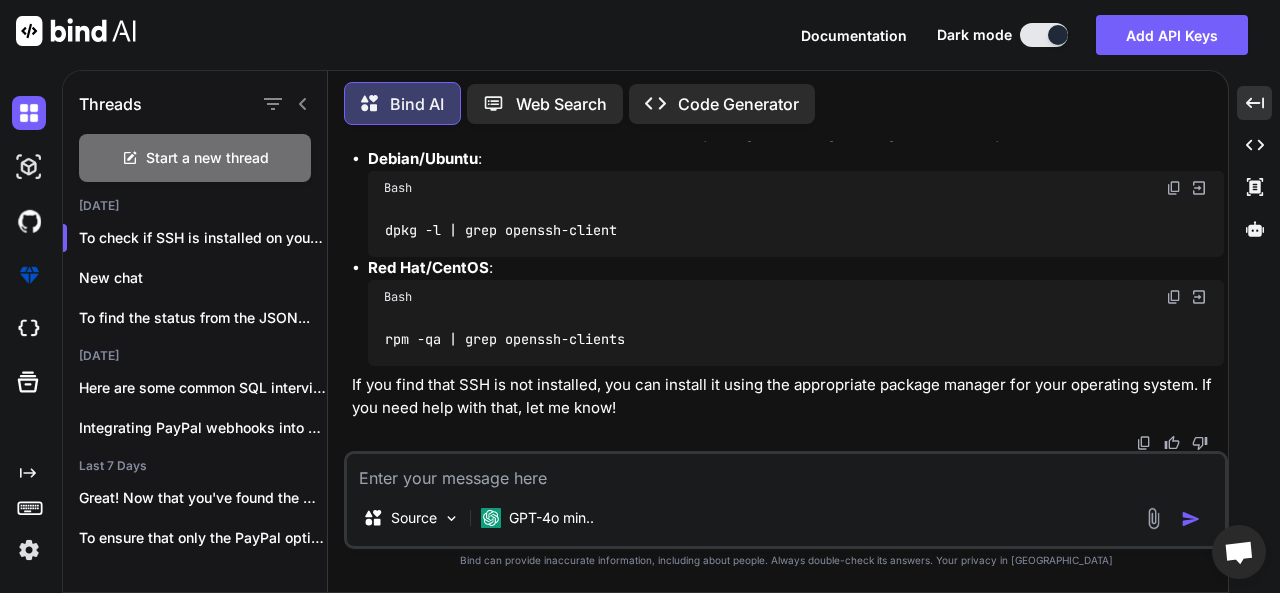 scroll, scrollTop: 9791, scrollLeft: 0, axis: vertical 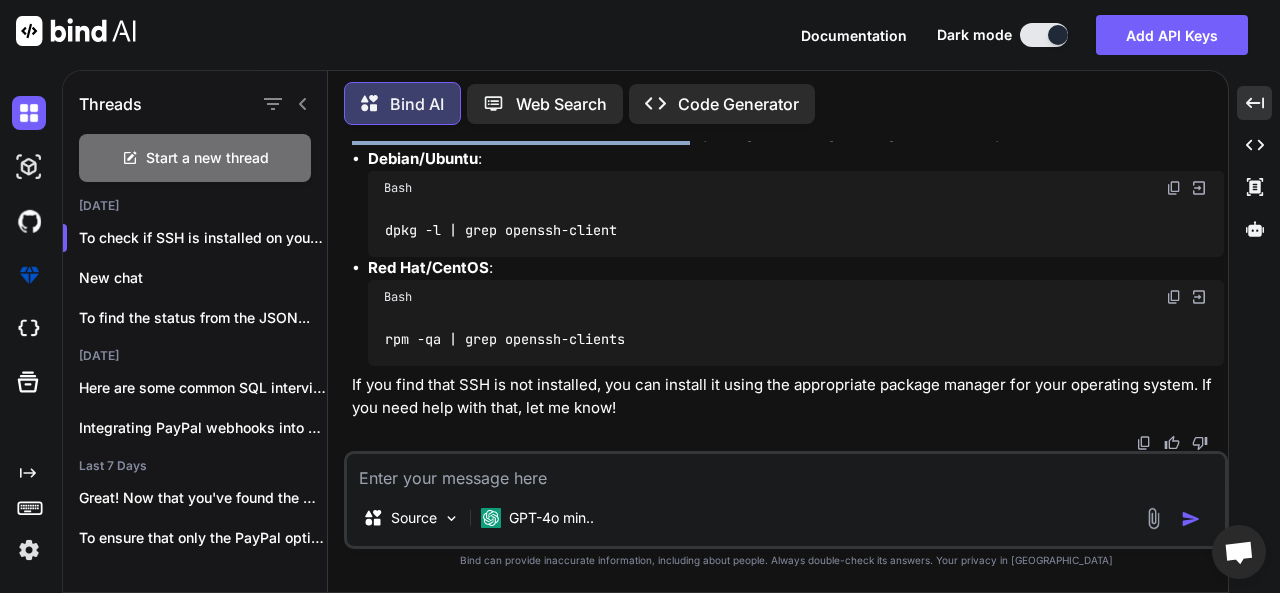 drag, startPoint x: 355, startPoint y: 333, endPoint x: 699, endPoint y: 320, distance: 344.24554 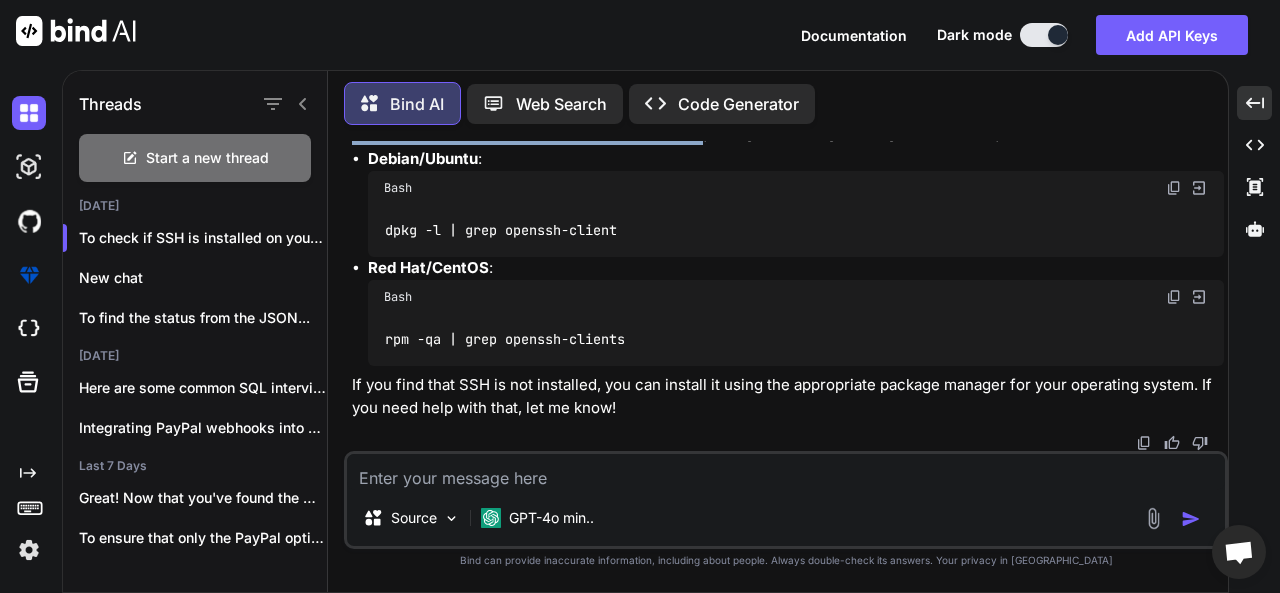 scroll, scrollTop: 9776, scrollLeft: 0, axis: vertical 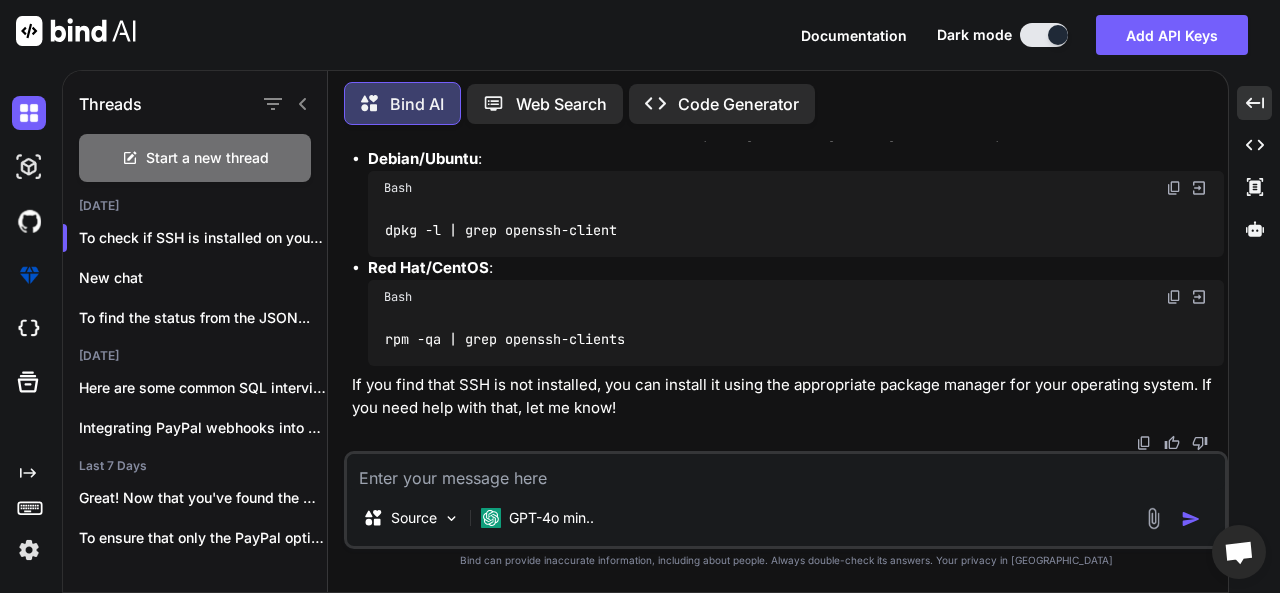 click at bounding box center [786, 472] 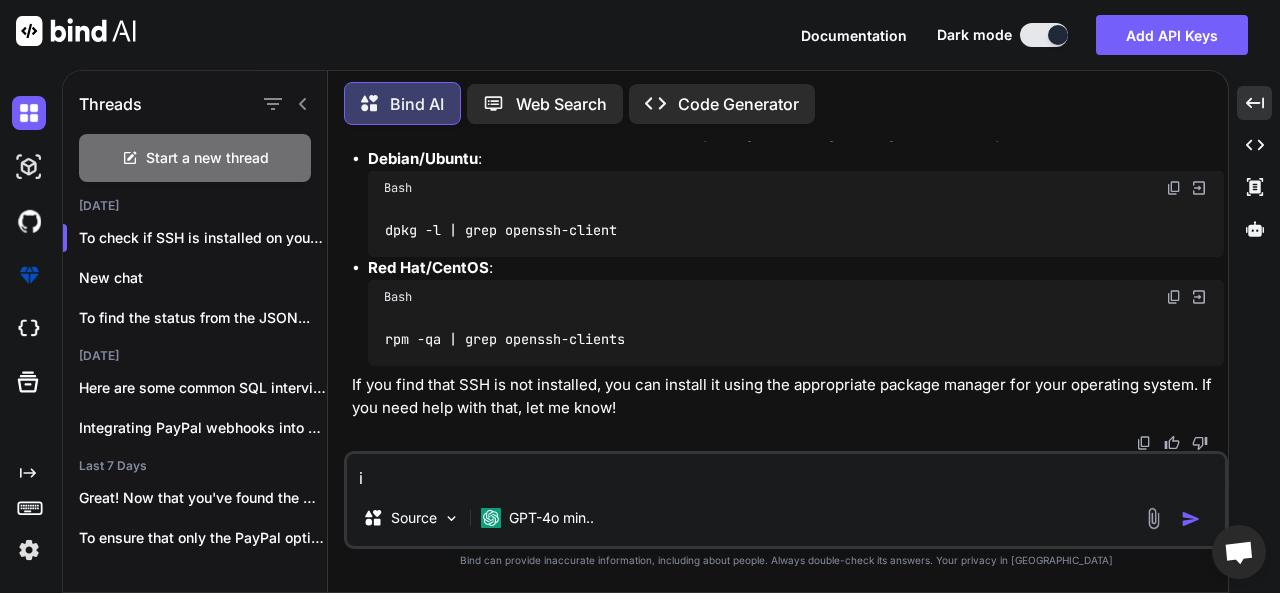 type on "i" 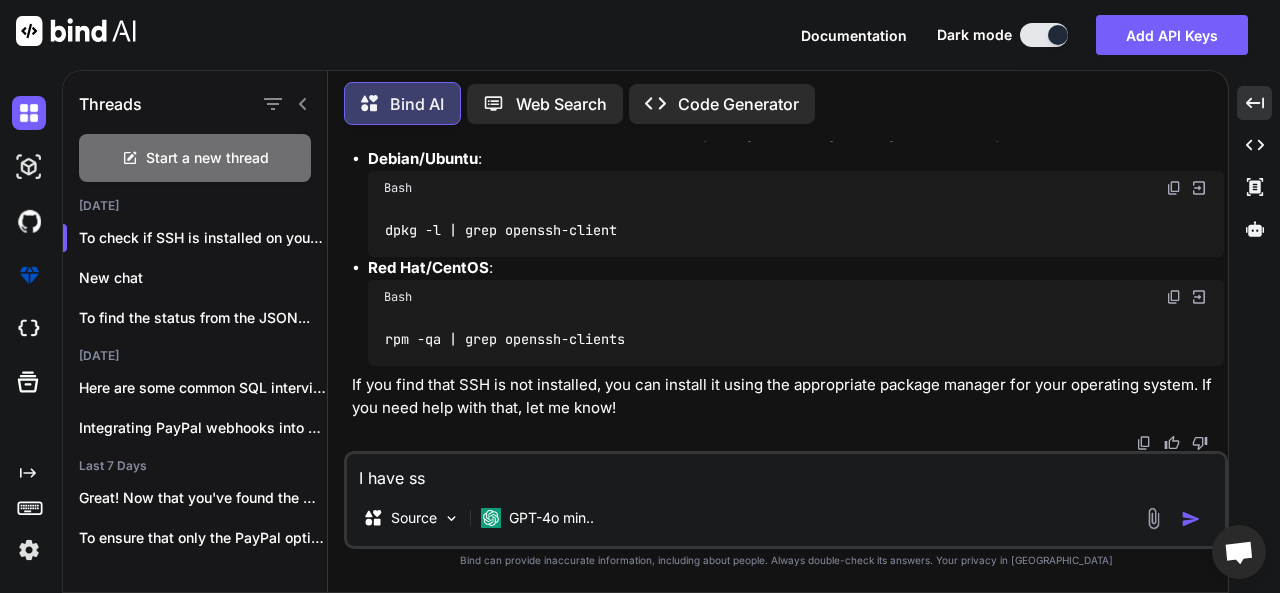 type on "I have ssh" 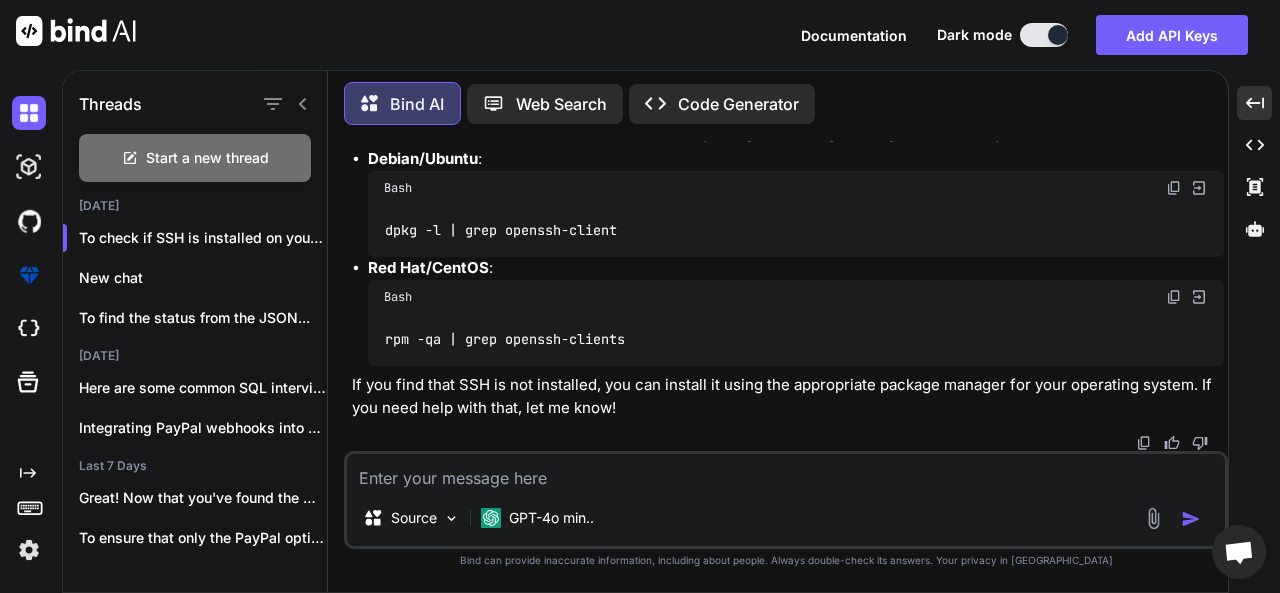 type on "\" 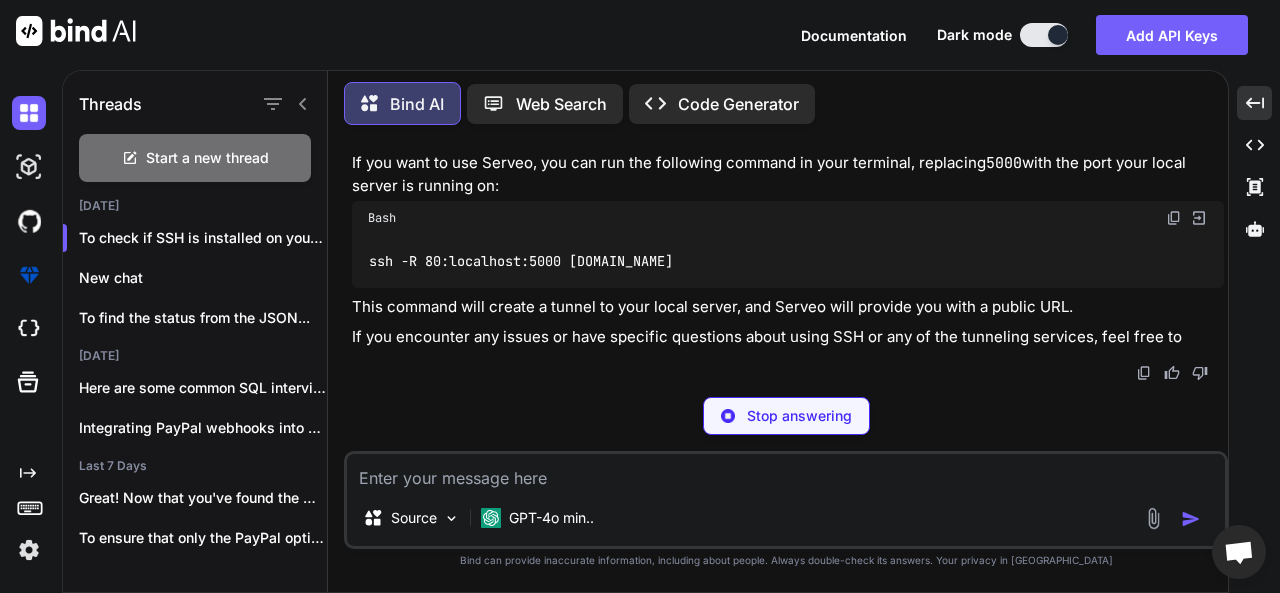 scroll, scrollTop: 14807, scrollLeft: 0, axis: vertical 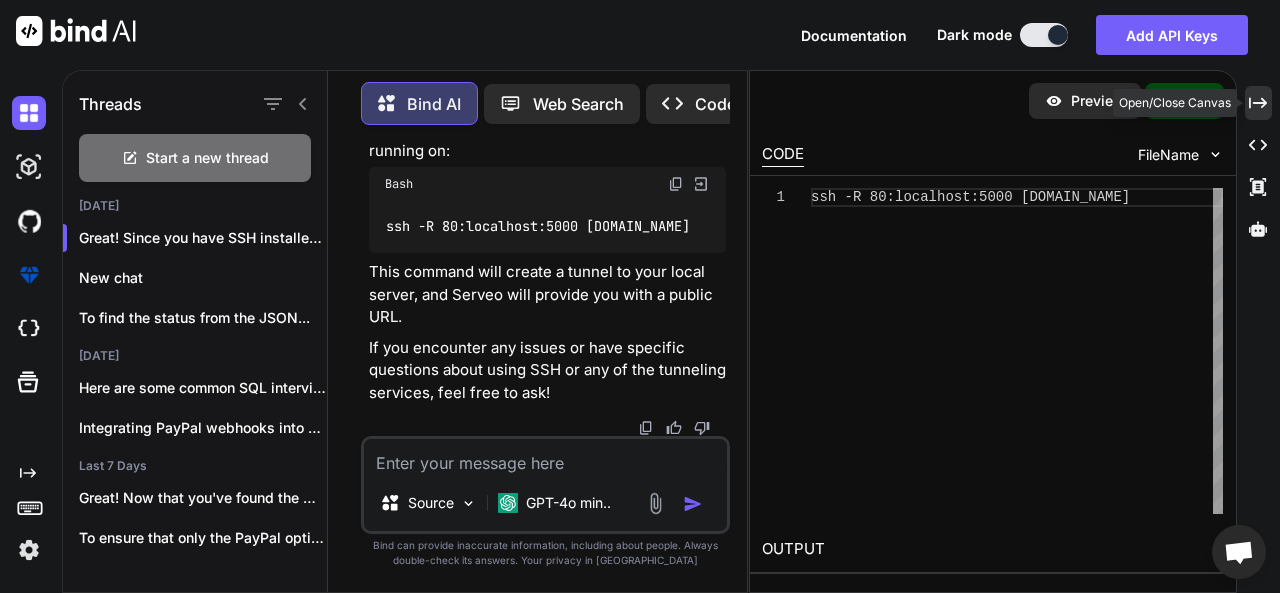 click on "Created with Pixso." 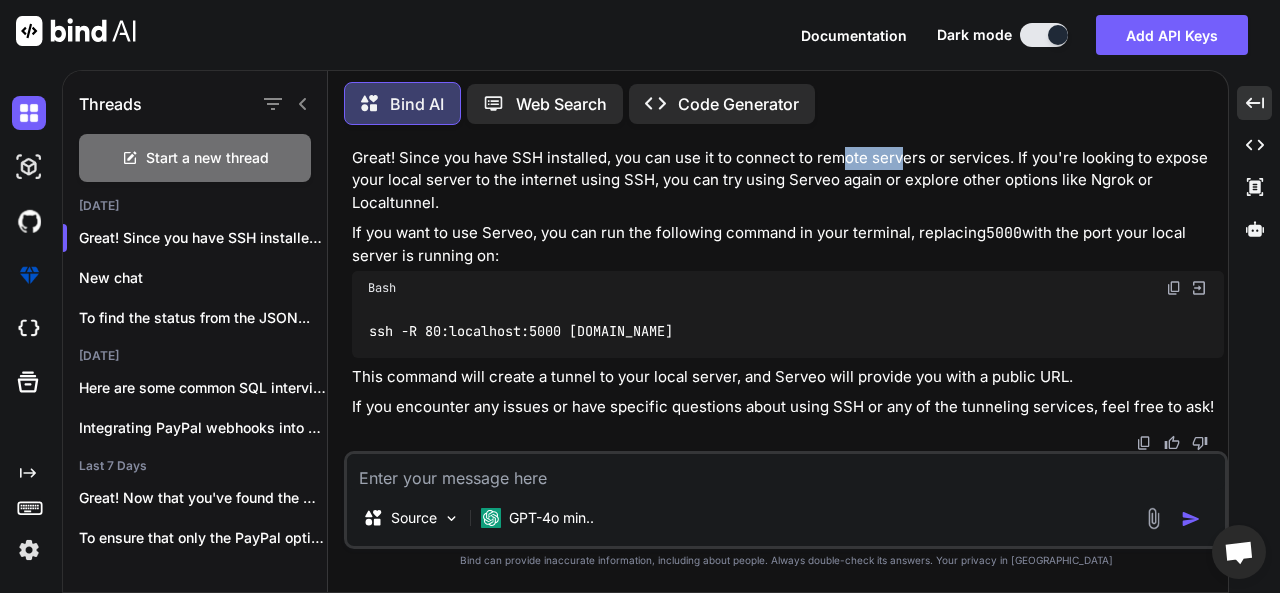 drag, startPoint x: 842, startPoint y: 310, endPoint x: 897, endPoint y: 310, distance: 55 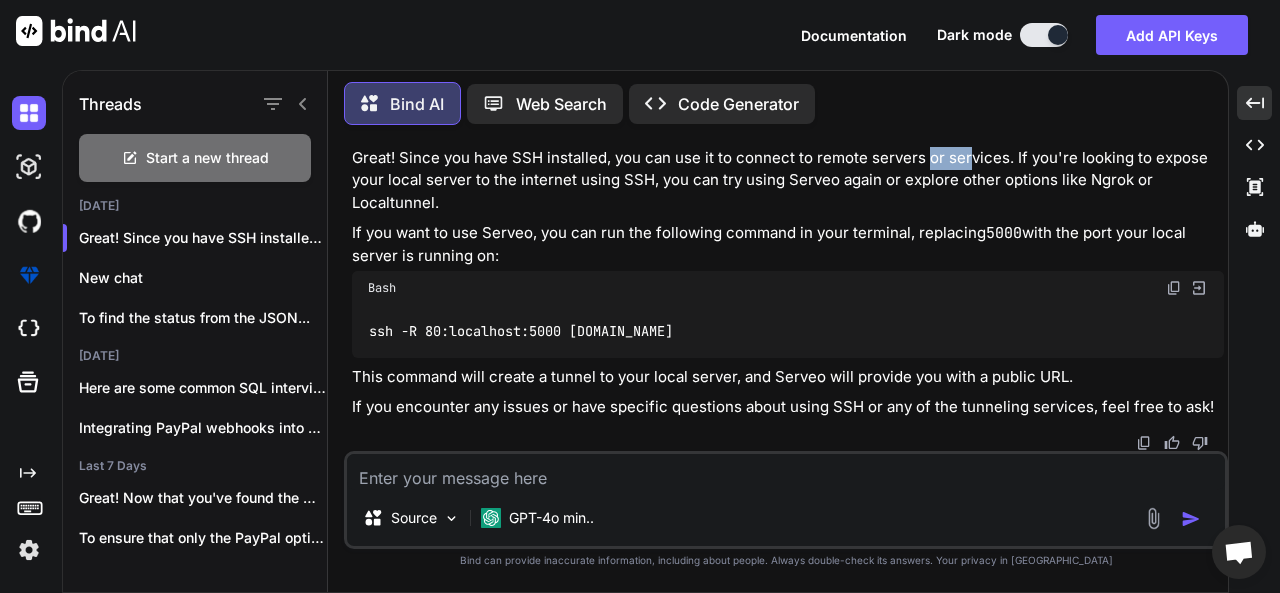 drag, startPoint x: 929, startPoint y: 312, endPoint x: 969, endPoint y: 313, distance: 40.012497 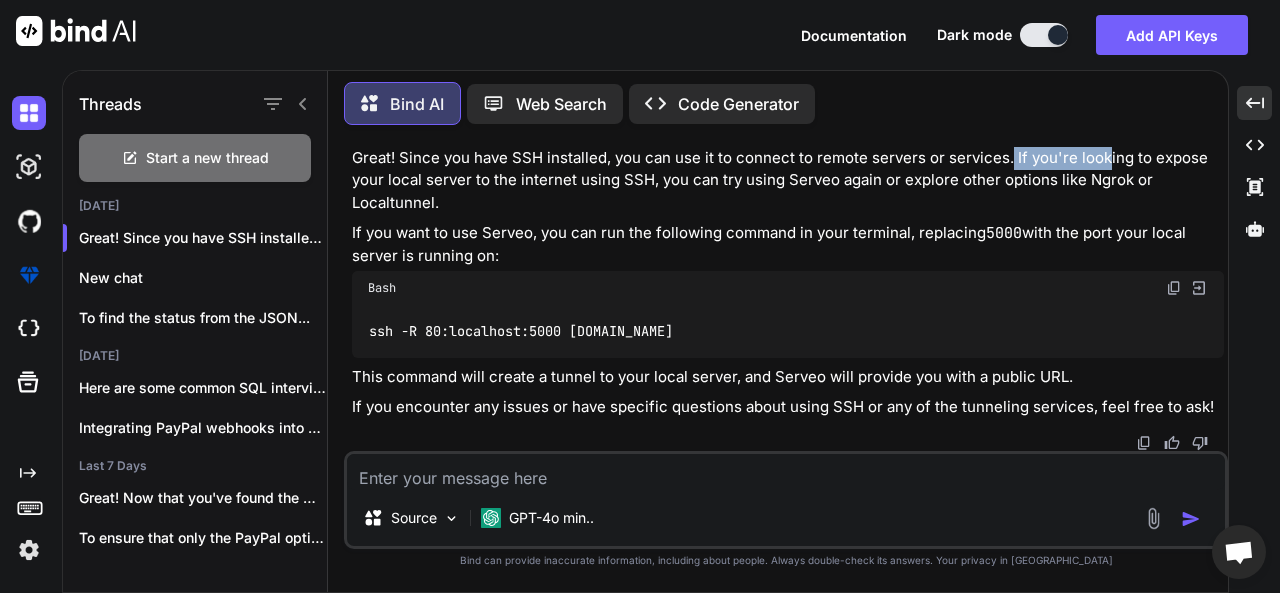 drag, startPoint x: 1007, startPoint y: 313, endPoint x: 1113, endPoint y: 303, distance: 106.47065 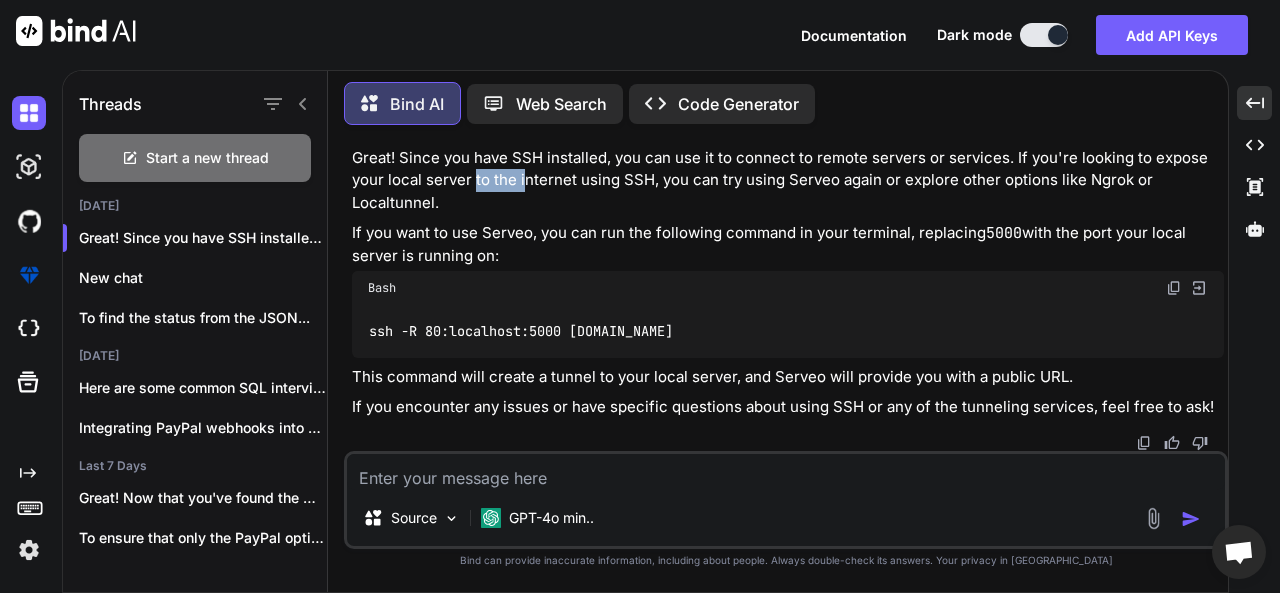 drag, startPoint x: 474, startPoint y: 335, endPoint x: 567, endPoint y: 332, distance: 93.04838 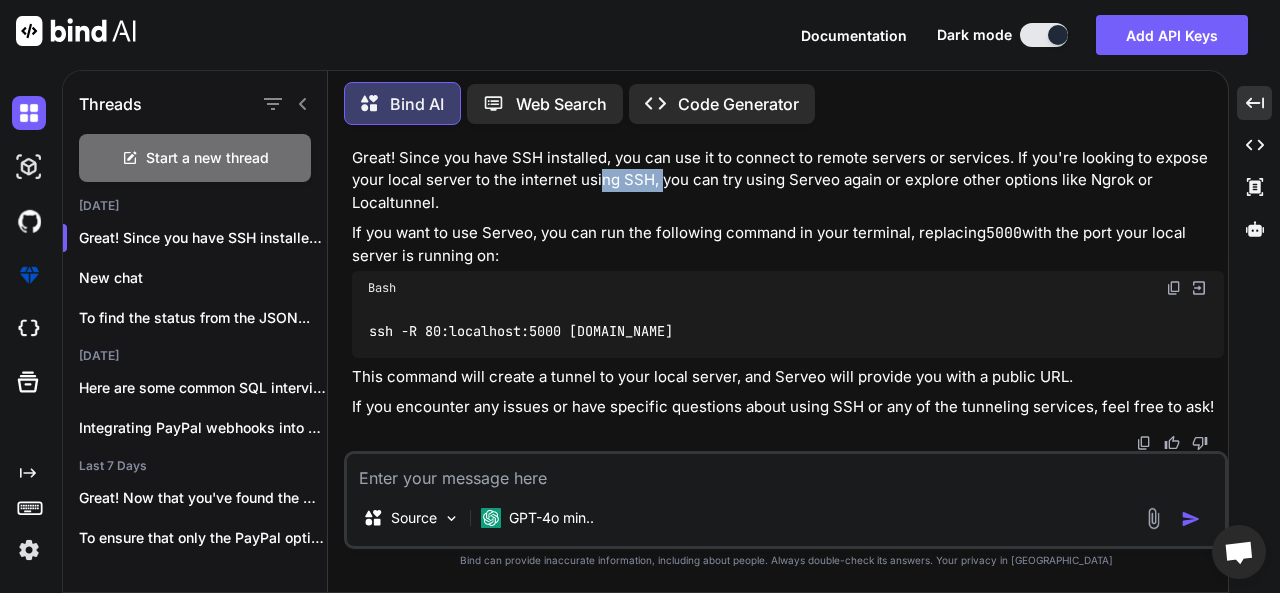 drag, startPoint x: 602, startPoint y: 332, endPoint x: 661, endPoint y: 330, distance: 59.03389 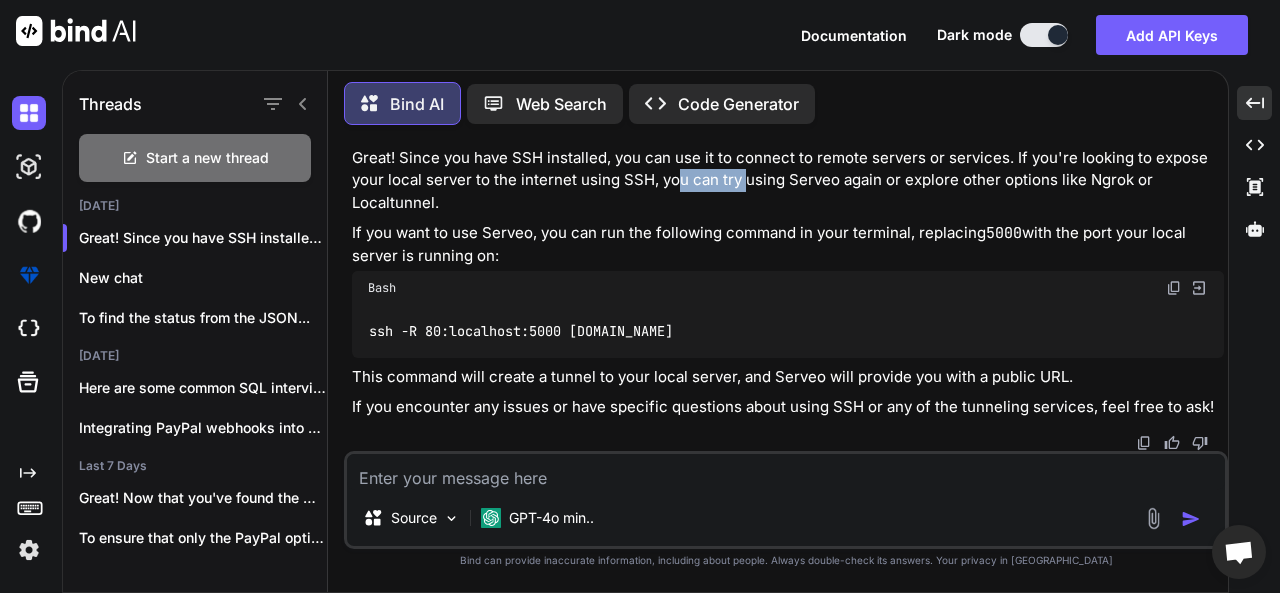 drag, startPoint x: 676, startPoint y: 337, endPoint x: 764, endPoint y: 335, distance: 88.02273 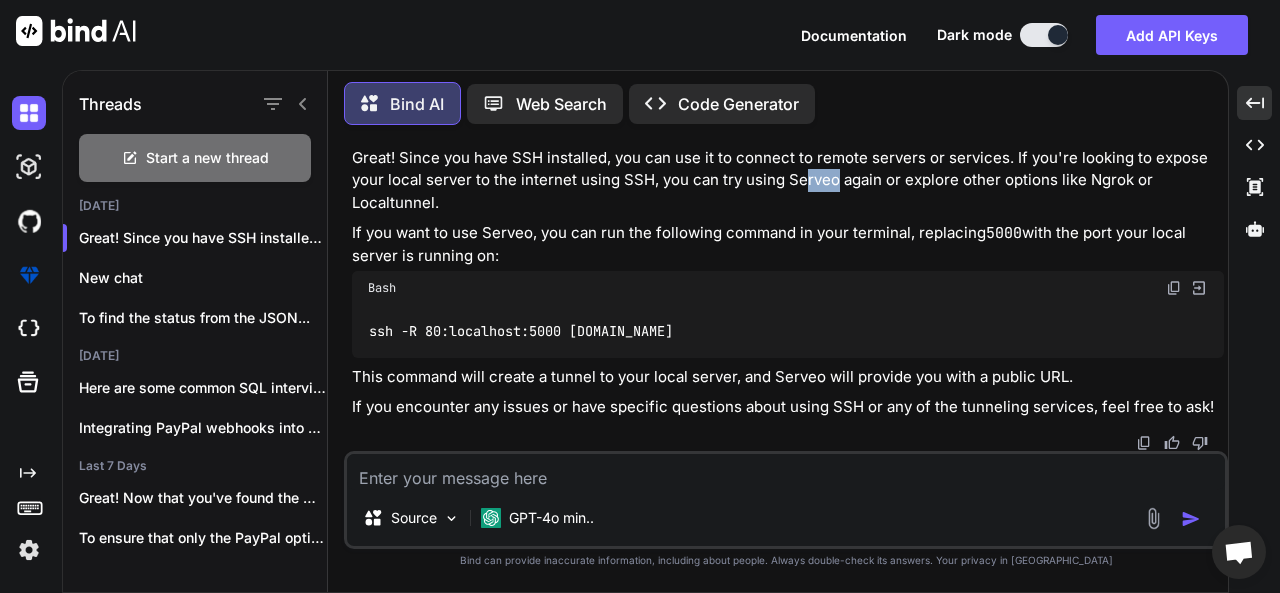 drag, startPoint x: 802, startPoint y: 334, endPoint x: 838, endPoint y: 328, distance: 36.496574 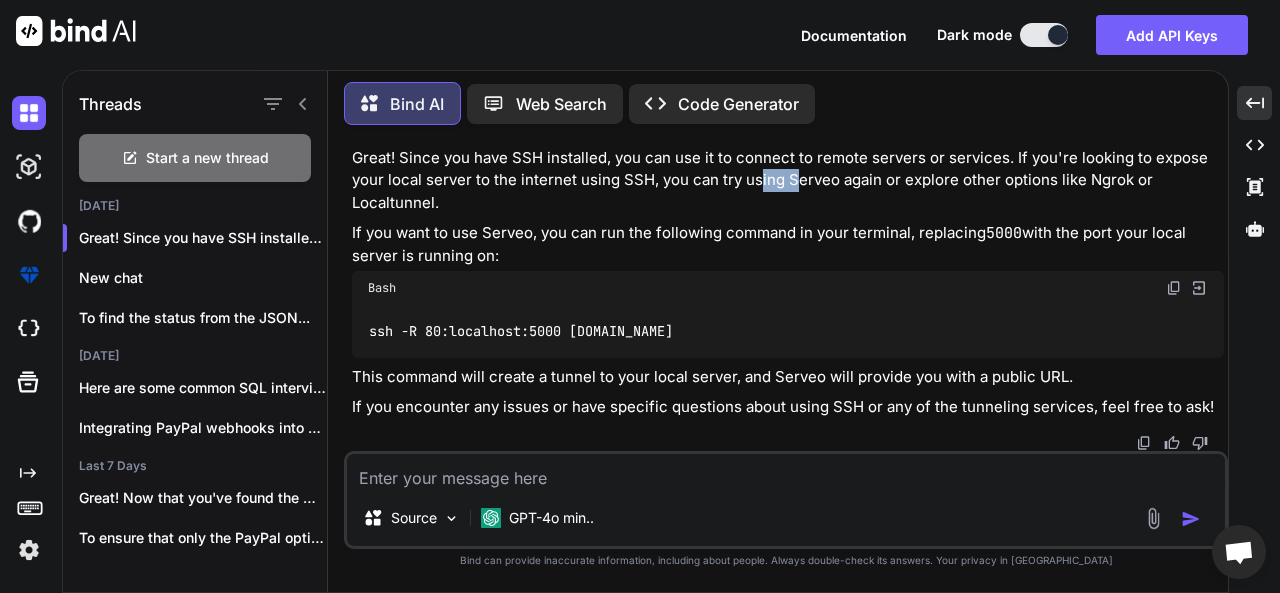 drag, startPoint x: 757, startPoint y: 336, endPoint x: 797, endPoint y: 332, distance: 40.1995 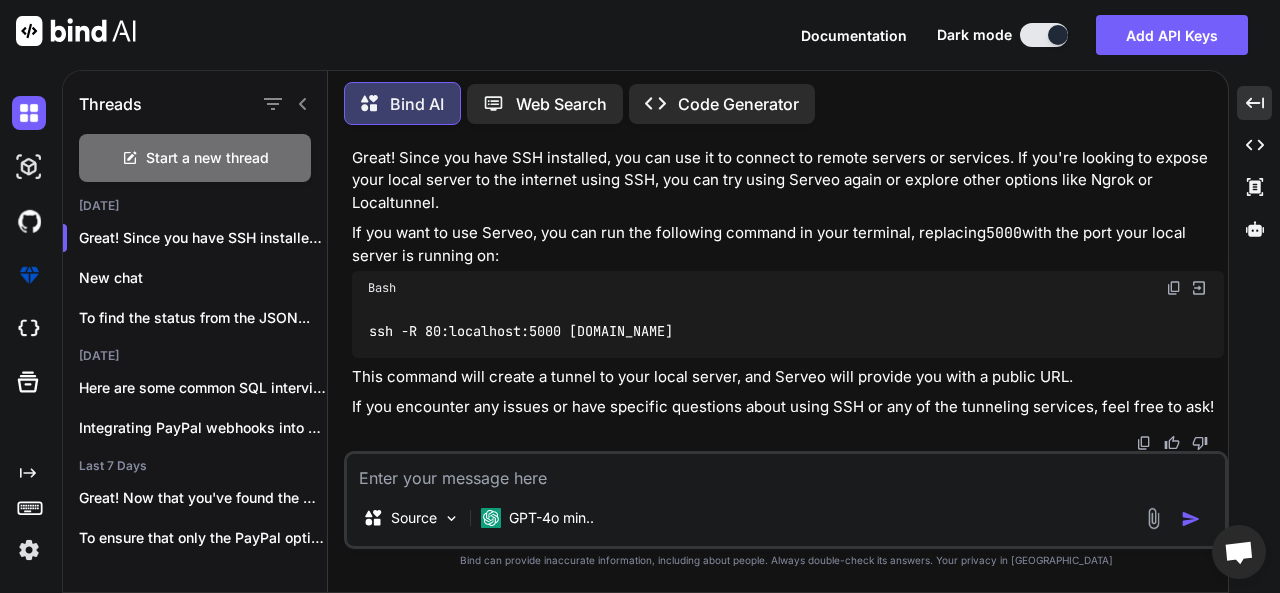 drag, startPoint x: 827, startPoint y: 335, endPoint x: 848, endPoint y: 335, distance: 21 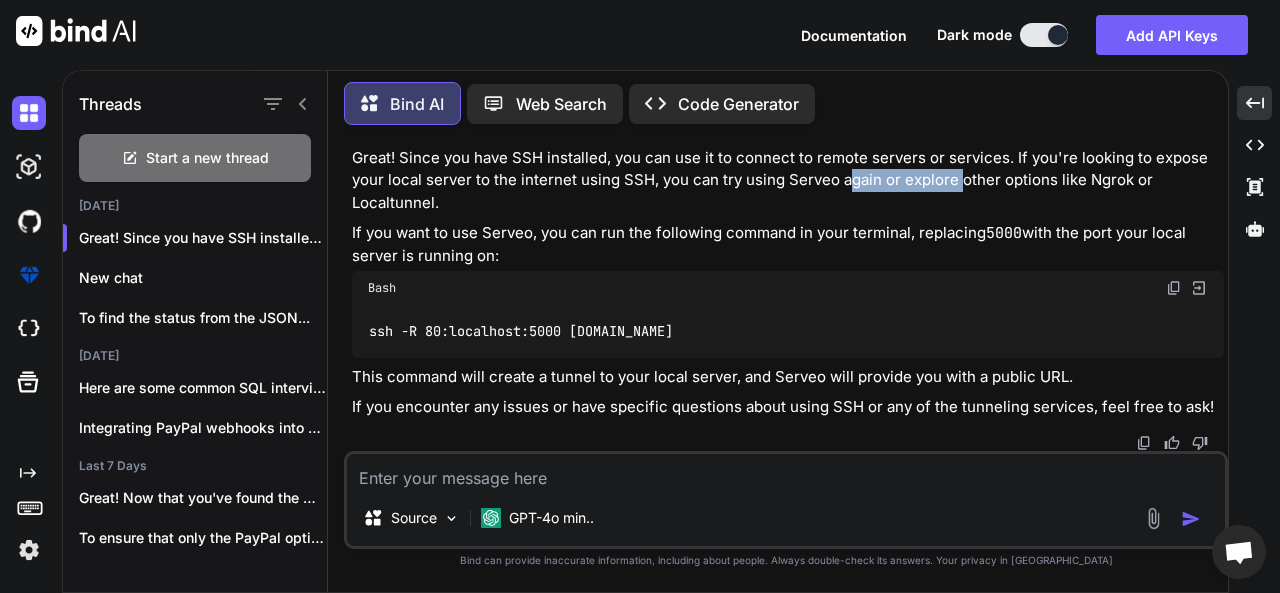 drag, startPoint x: 848, startPoint y: 335, endPoint x: 960, endPoint y: 334, distance: 112.00446 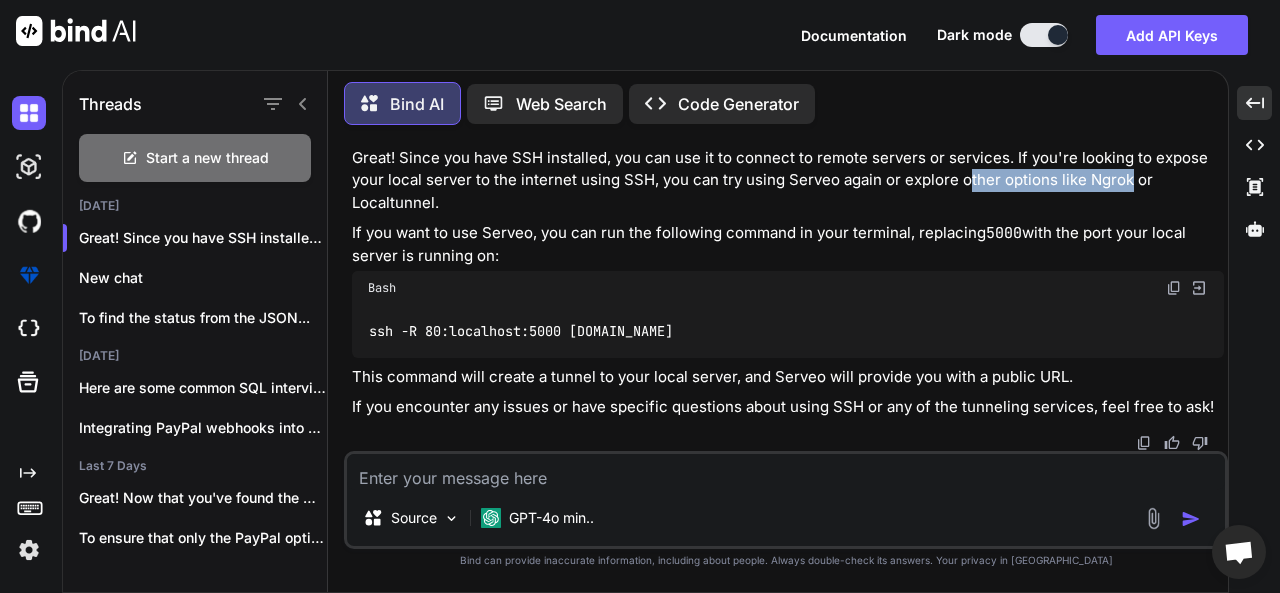 drag, startPoint x: 967, startPoint y: 334, endPoint x: 1128, endPoint y: 334, distance: 161 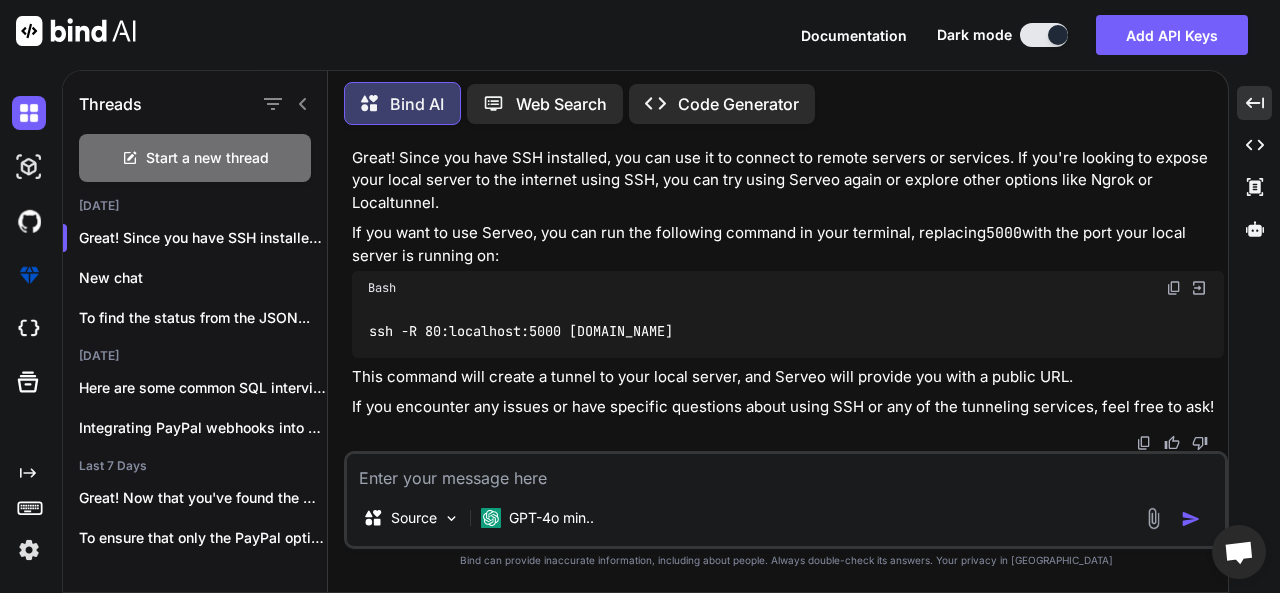 click on "Great! Since you have SSH installed, you can use it to connect to remote servers or services. If you're looking to expose your local server to the internet using SSH, you can try using Serveo again or explore other options like Ngrok or Localtunnel." at bounding box center [788, 181] 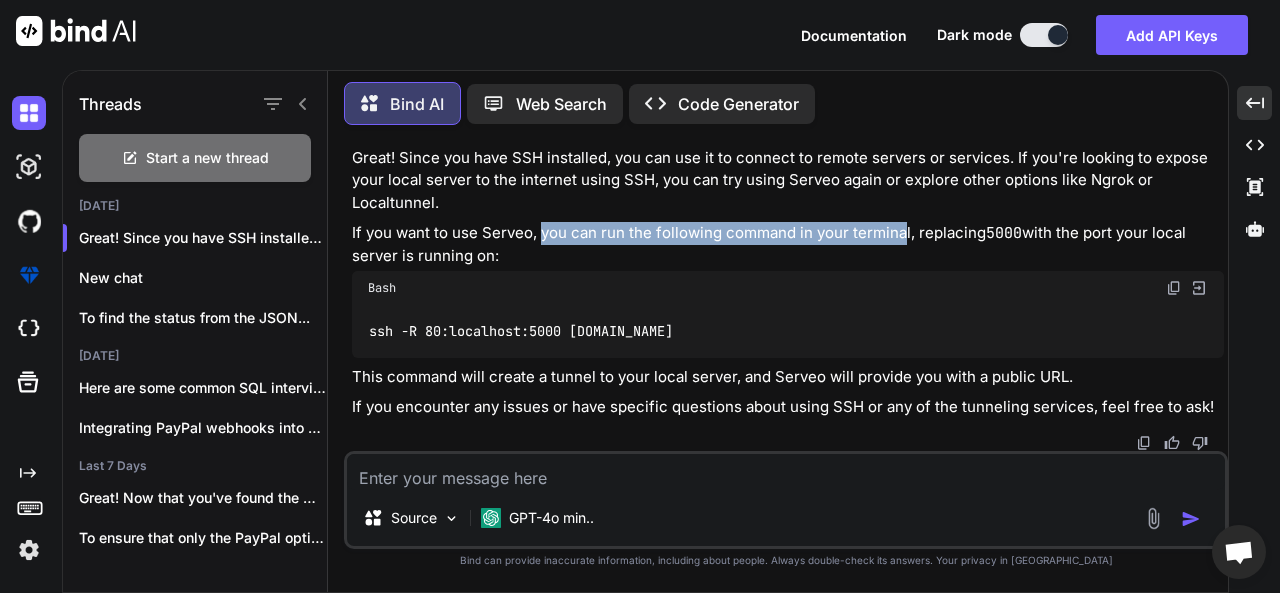 drag, startPoint x: 545, startPoint y: 289, endPoint x: 902, endPoint y: 293, distance: 357.0224 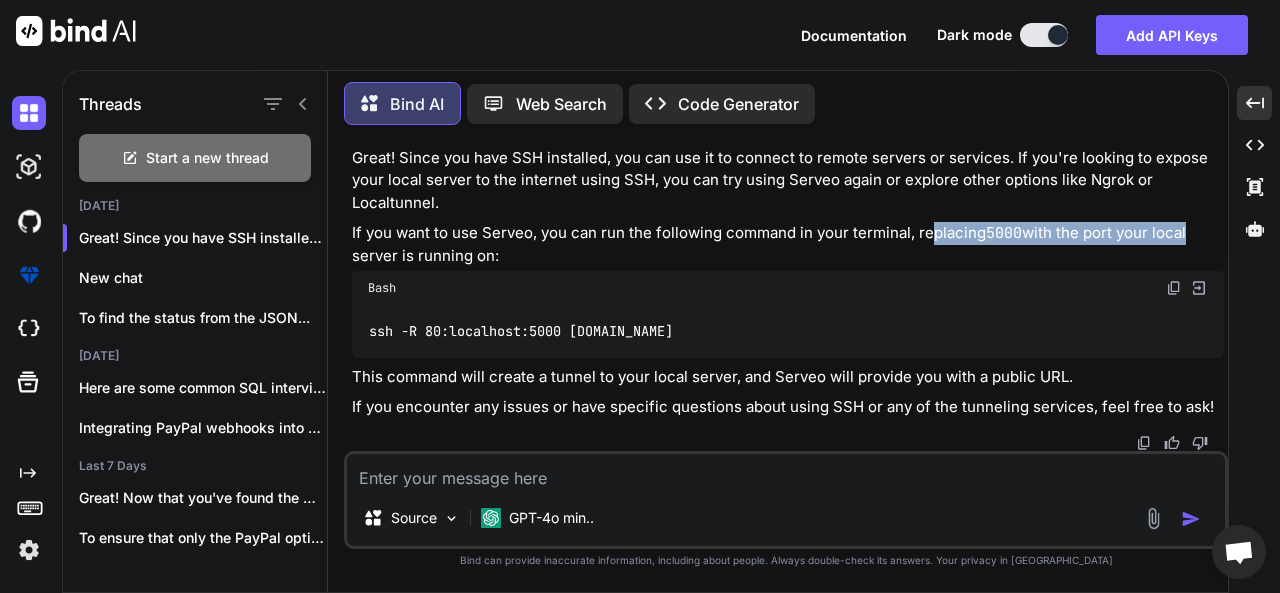 drag, startPoint x: 927, startPoint y: 293, endPoint x: 1187, endPoint y: 289, distance: 260.03076 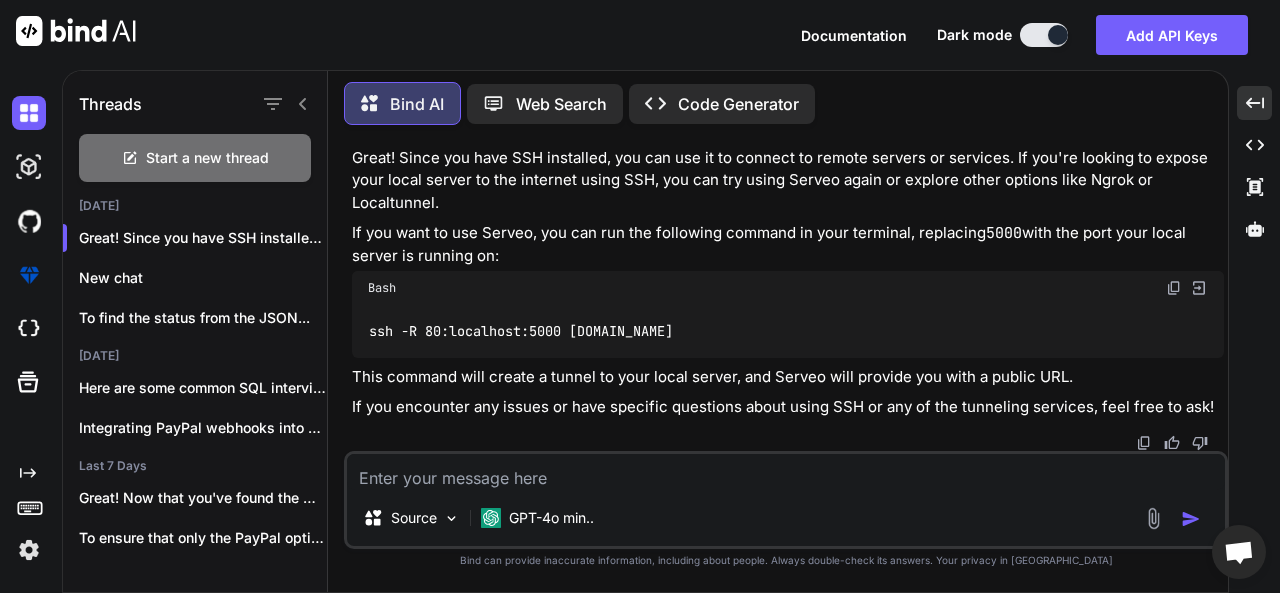 drag, startPoint x: 532, startPoint y: 314, endPoint x: 521, endPoint y: 320, distance: 12.529964 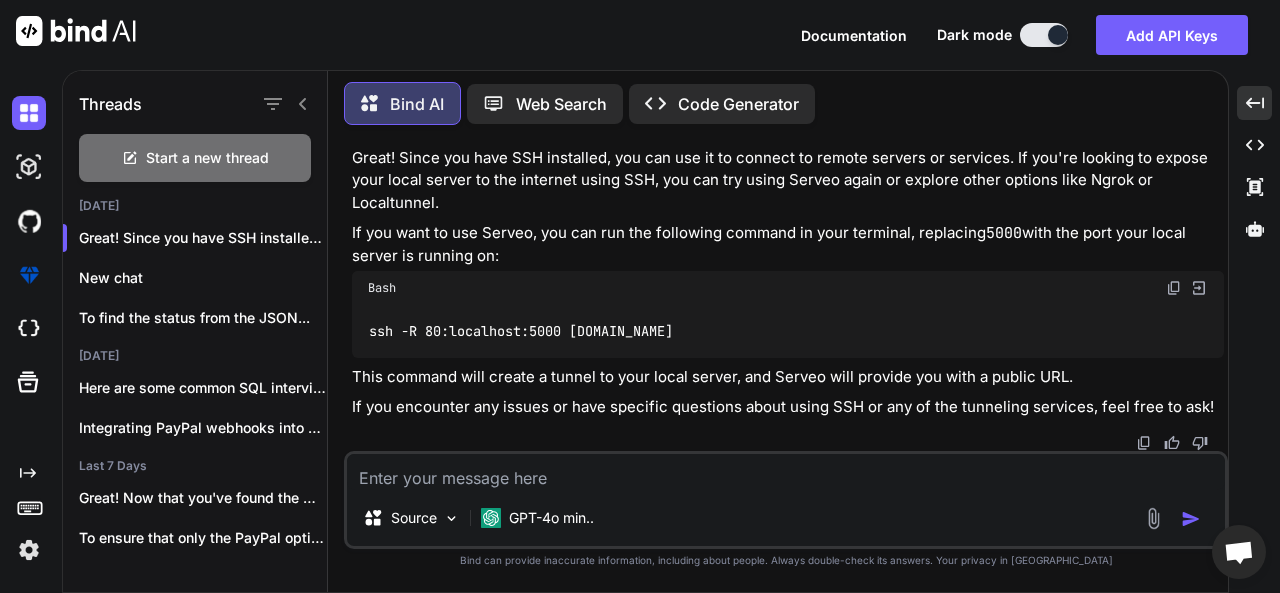 click at bounding box center [1174, 288] 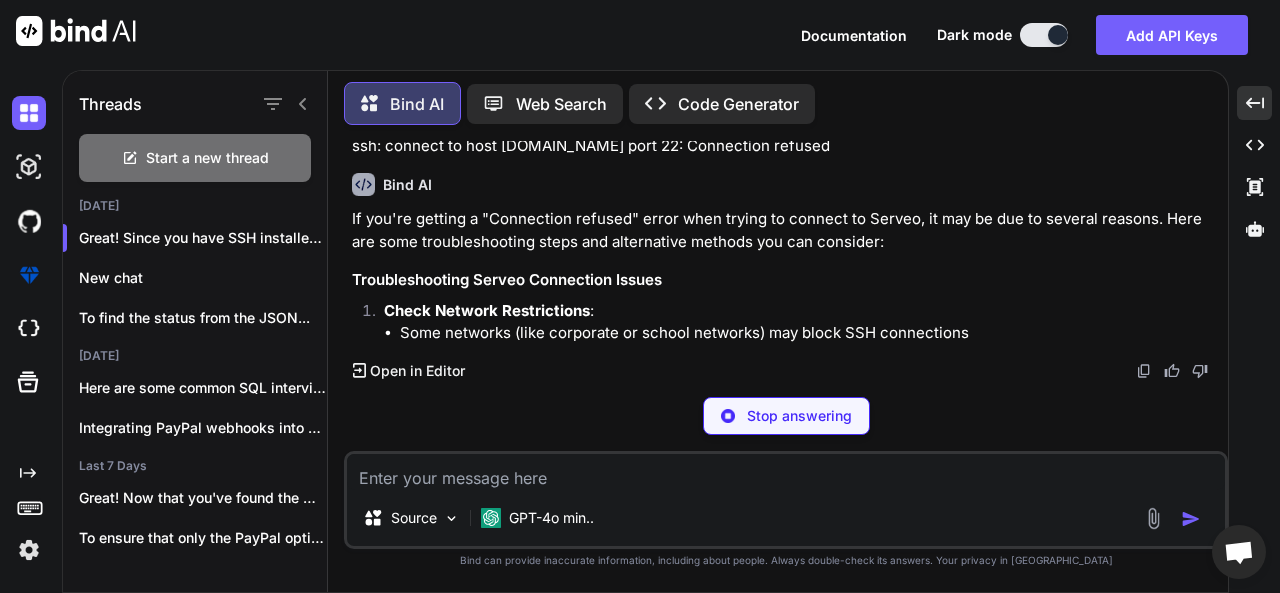 scroll, scrollTop: 11165, scrollLeft: 0, axis: vertical 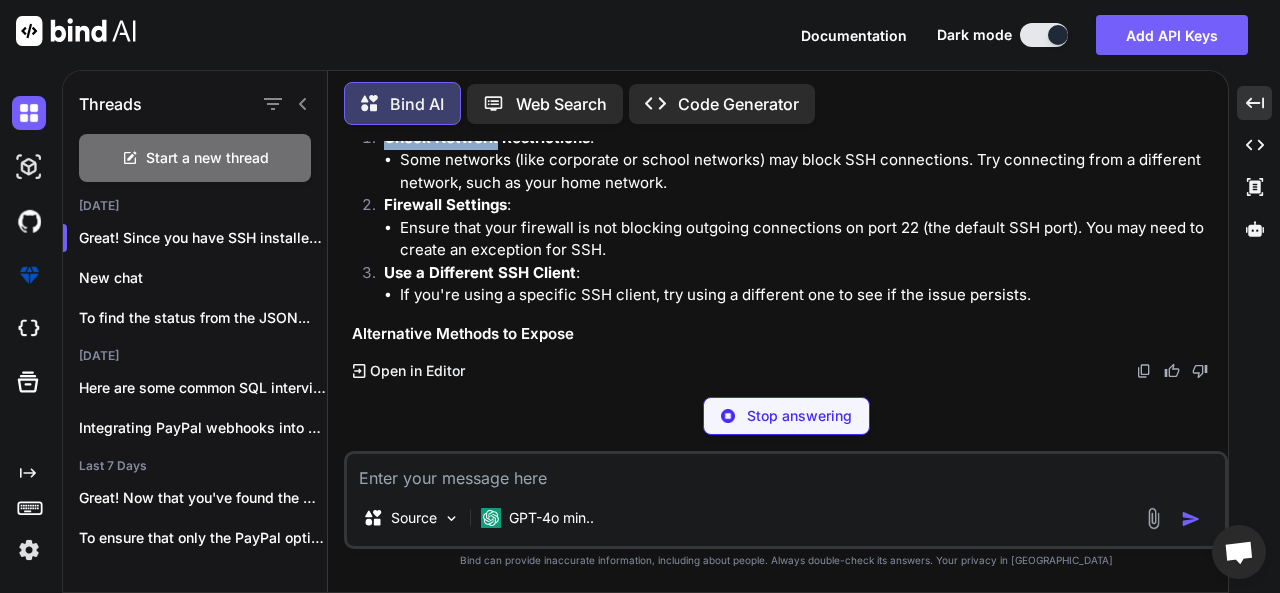 click on "Check Network Restrictions" at bounding box center (487, 137) 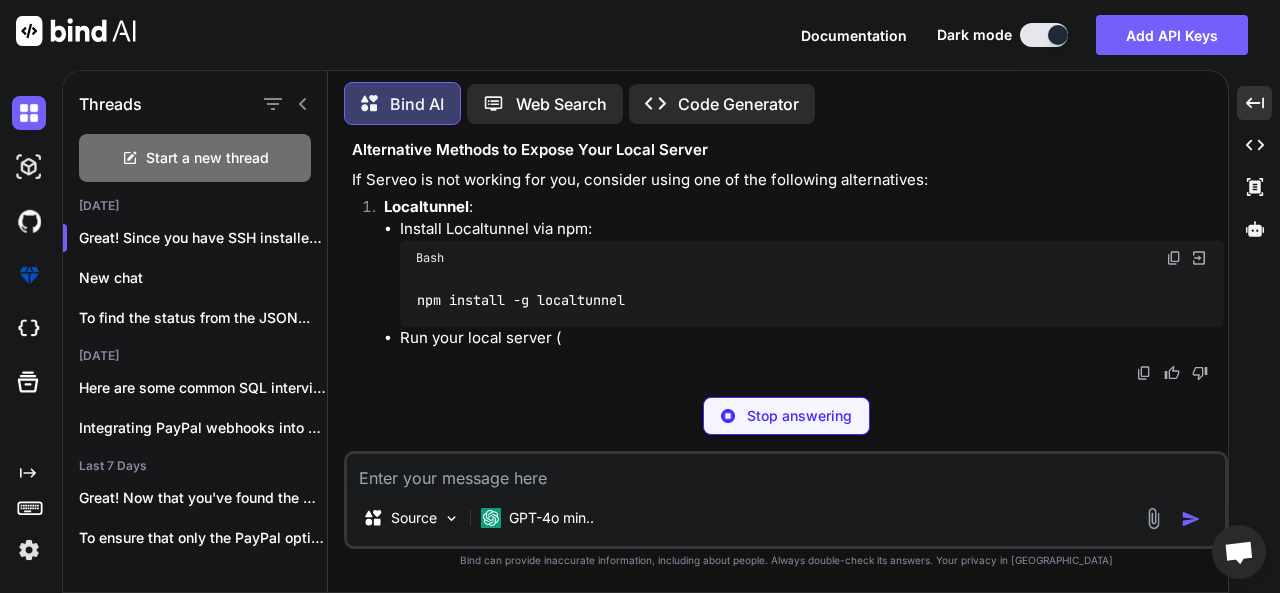 click on "Check Network Restrictions :" at bounding box center [804, -46] 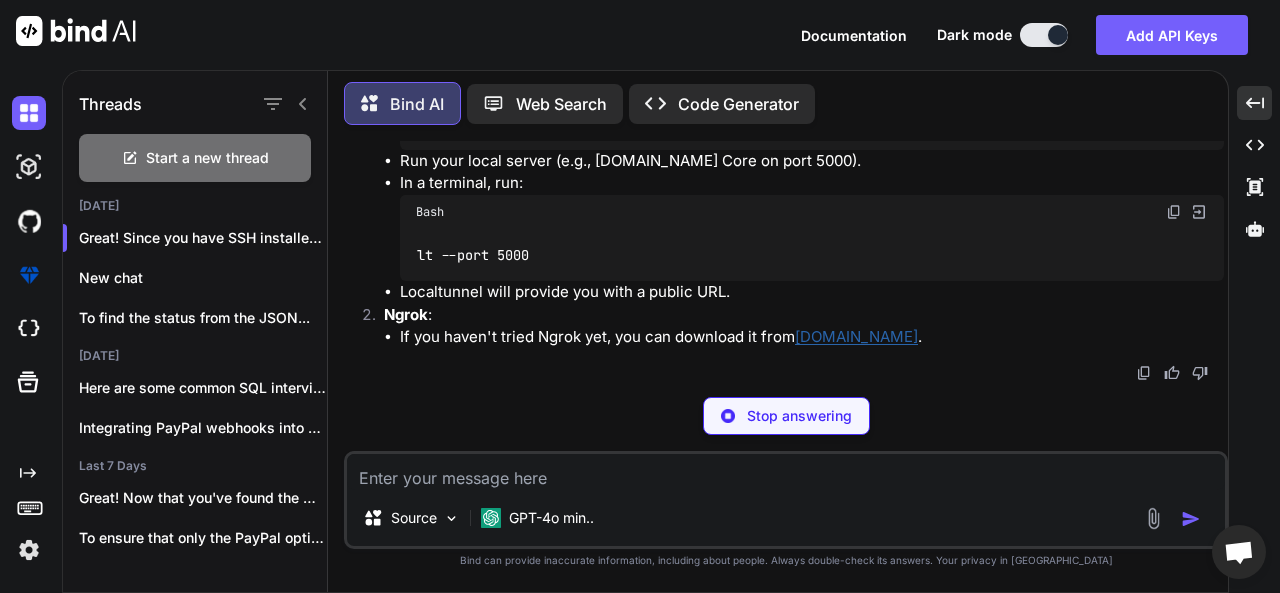 drag, startPoint x: 398, startPoint y: 340, endPoint x: 520, endPoint y: 336, distance: 122.06556 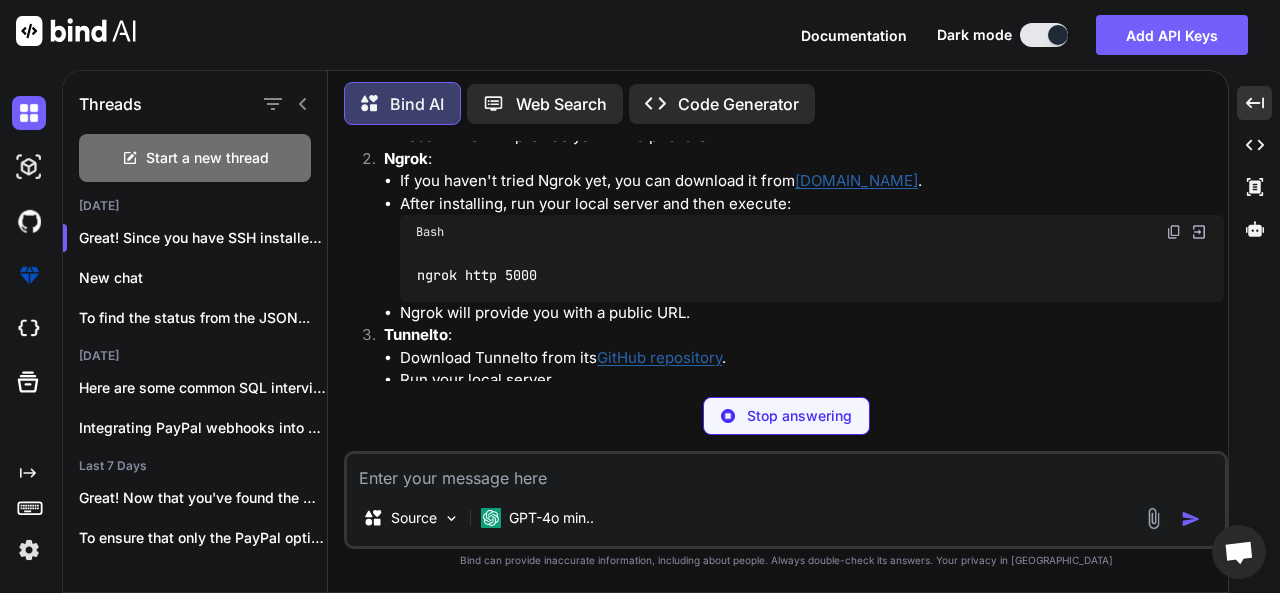 click on "Some networks (like corporate or school networks) may block SSH connections. Try connecting from a different network, such as your home network." at bounding box center [812, -346] 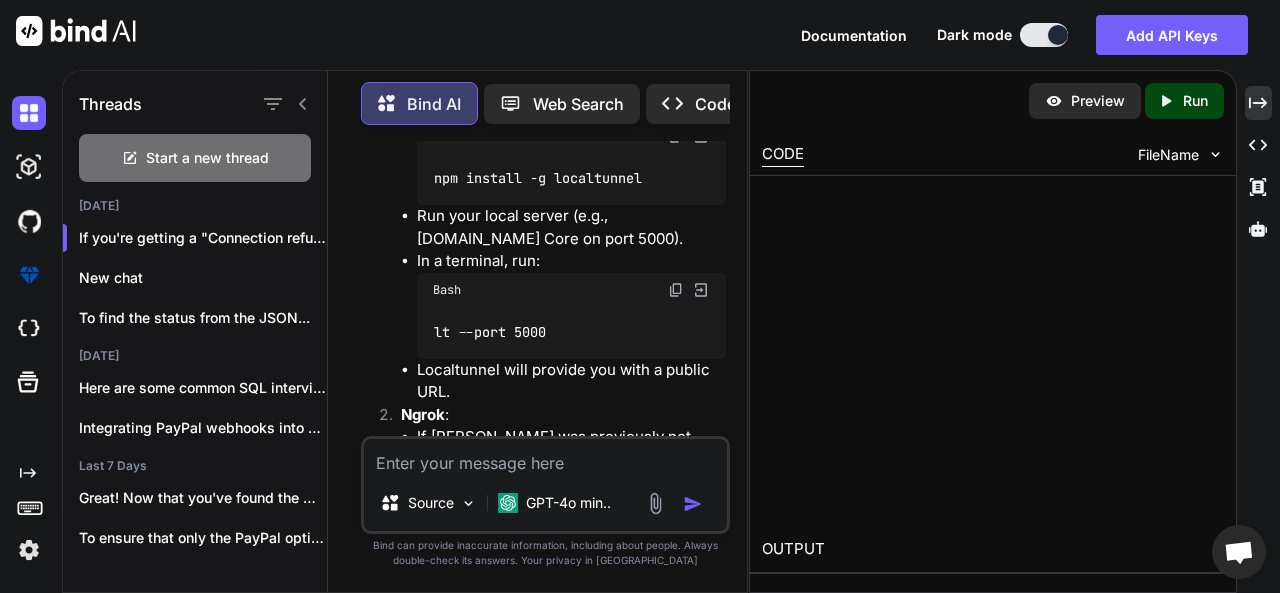 scroll, scrollTop: 15815, scrollLeft: 0, axis: vertical 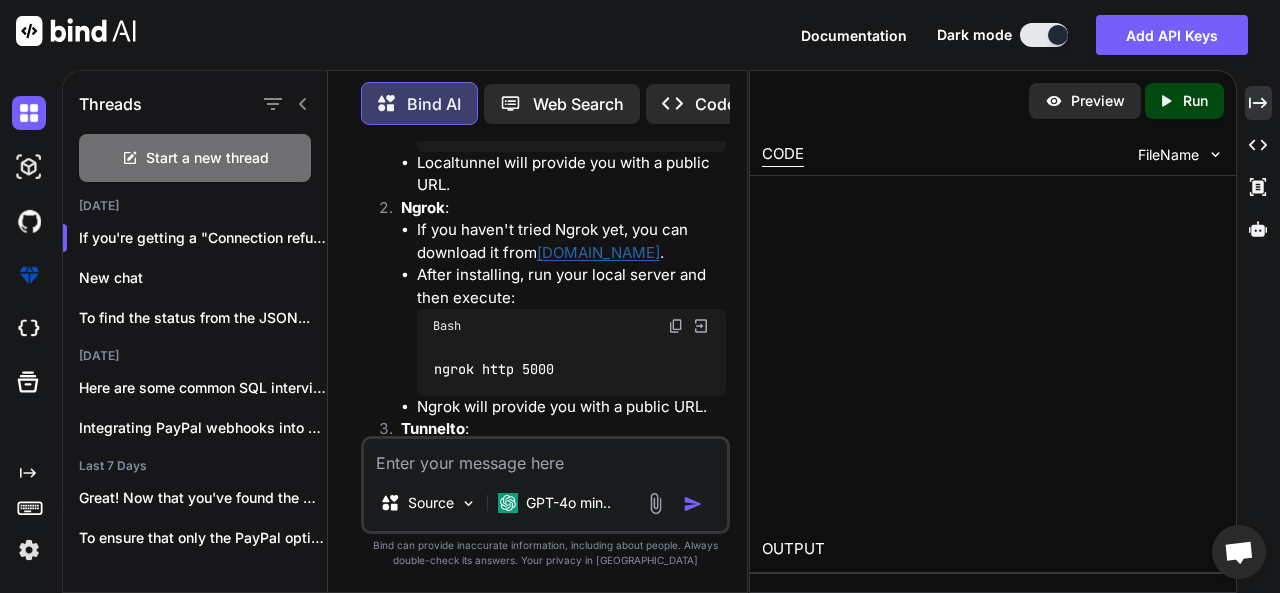 drag, startPoint x: 563, startPoint y: 209, endPoint x: 693, endPoint y: 210, distance: 130.00385 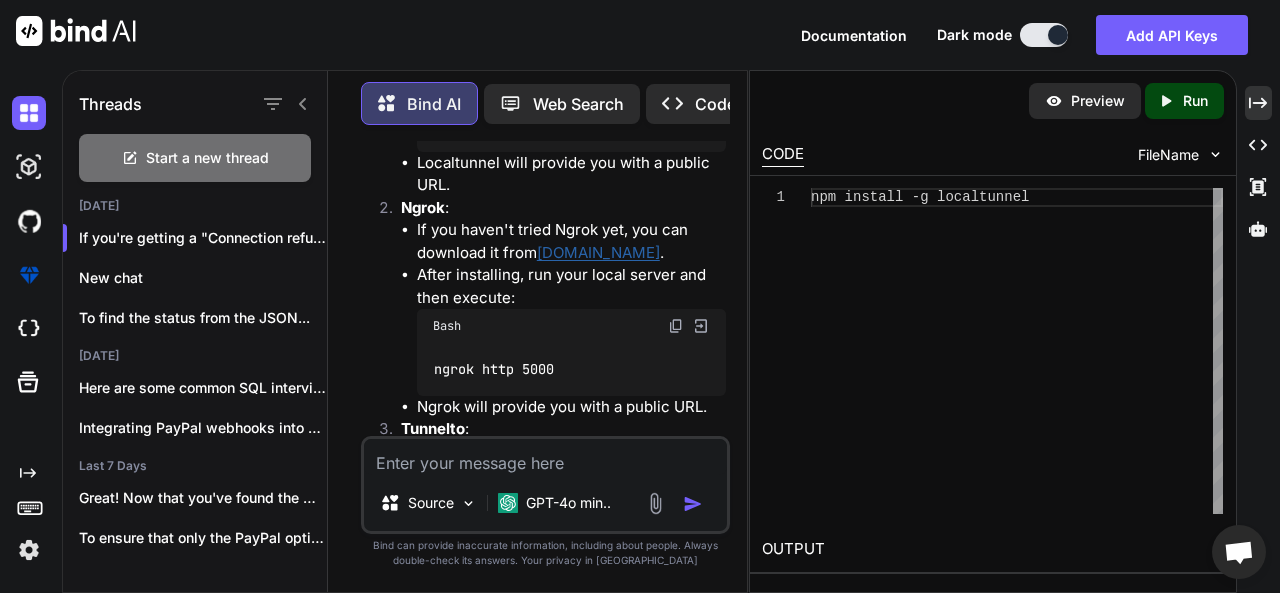 click on "Ensure that your firewall is not blocking outgoing connections on port 22 (the default SSH port). You may need to create an exception for SSH." at bounding box center (571, -364) 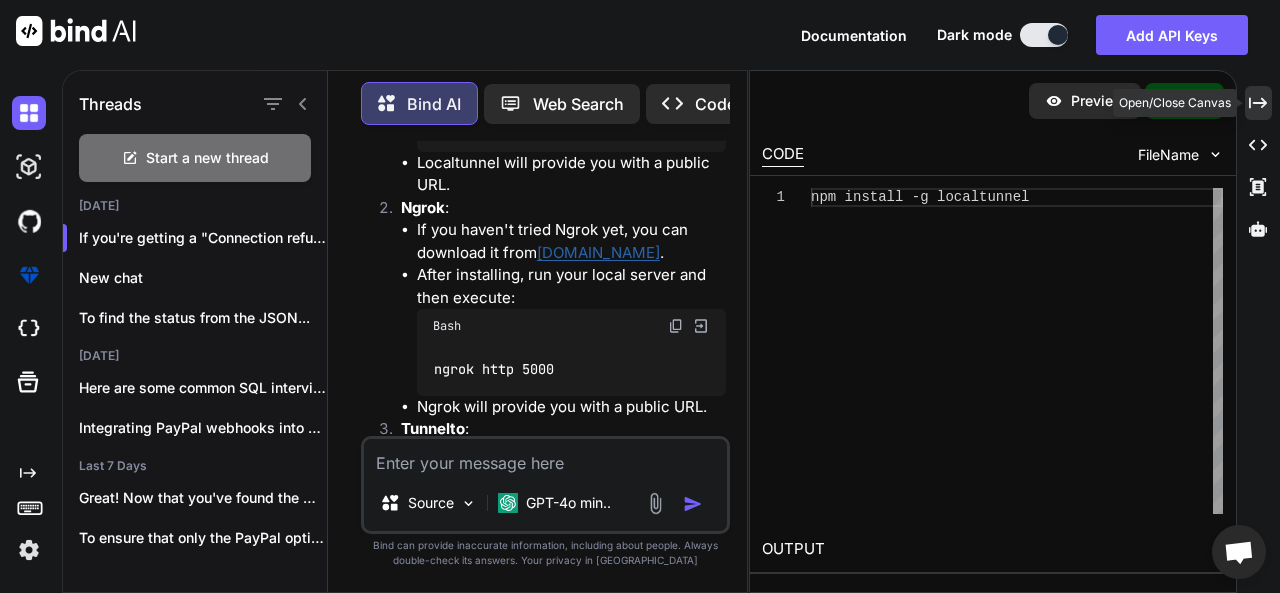 click on "Created with Pixso." 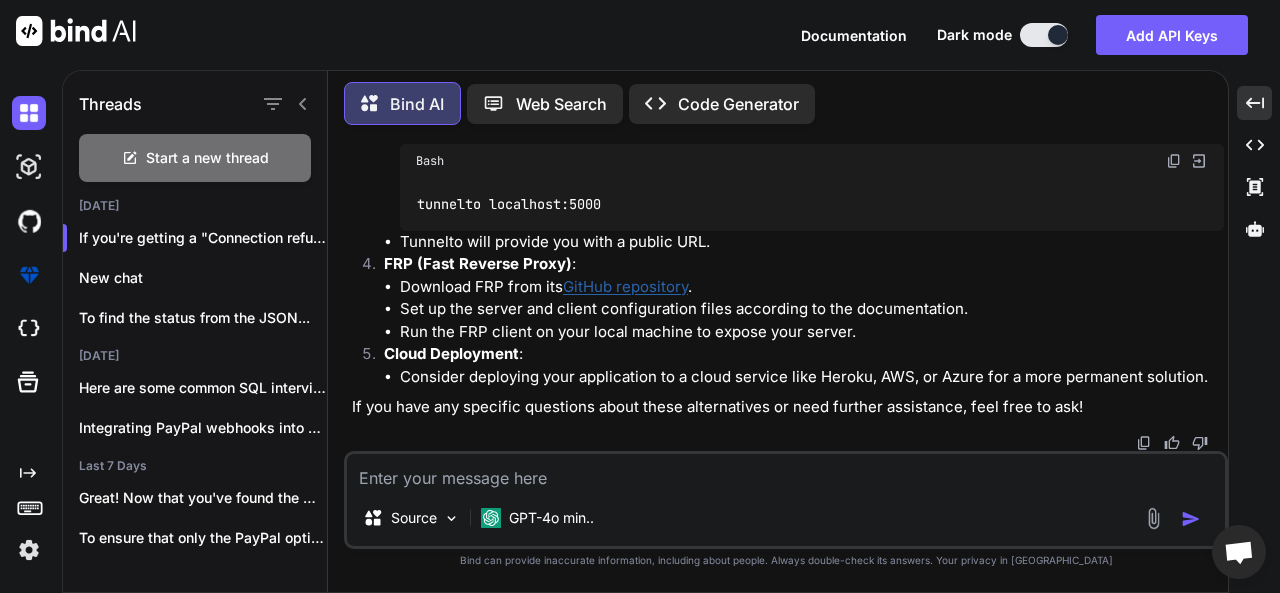 scroll, scrollTop: 11965, scrollLeft: 0, axis: vertical 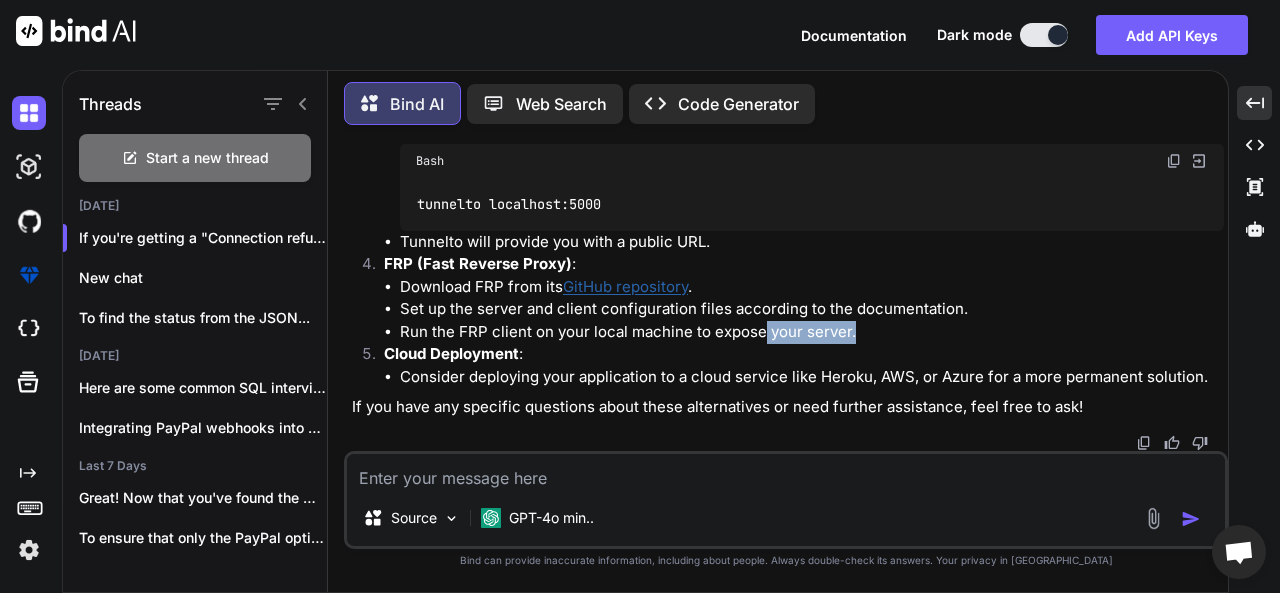 drag, startPoint x: 900, startPoint y: 333, endPoint x: 763, endPoint y: 331, distance: 137.0146 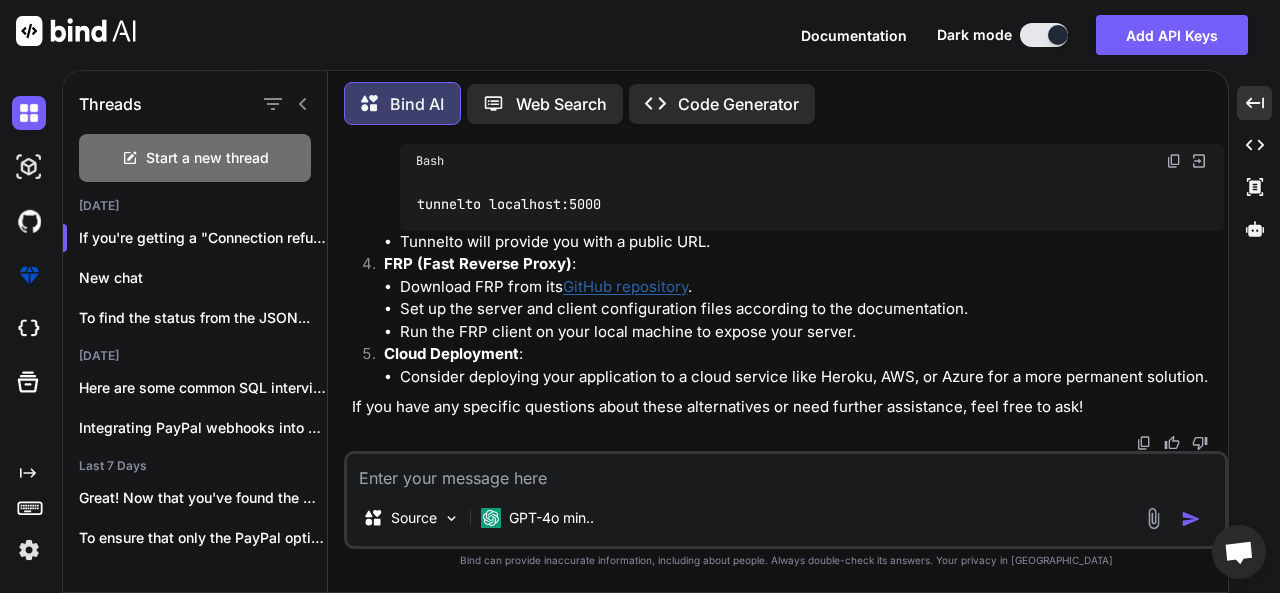 click on "Set up the server and client configuration files according to the documentation." at bounding box center (812, 309) 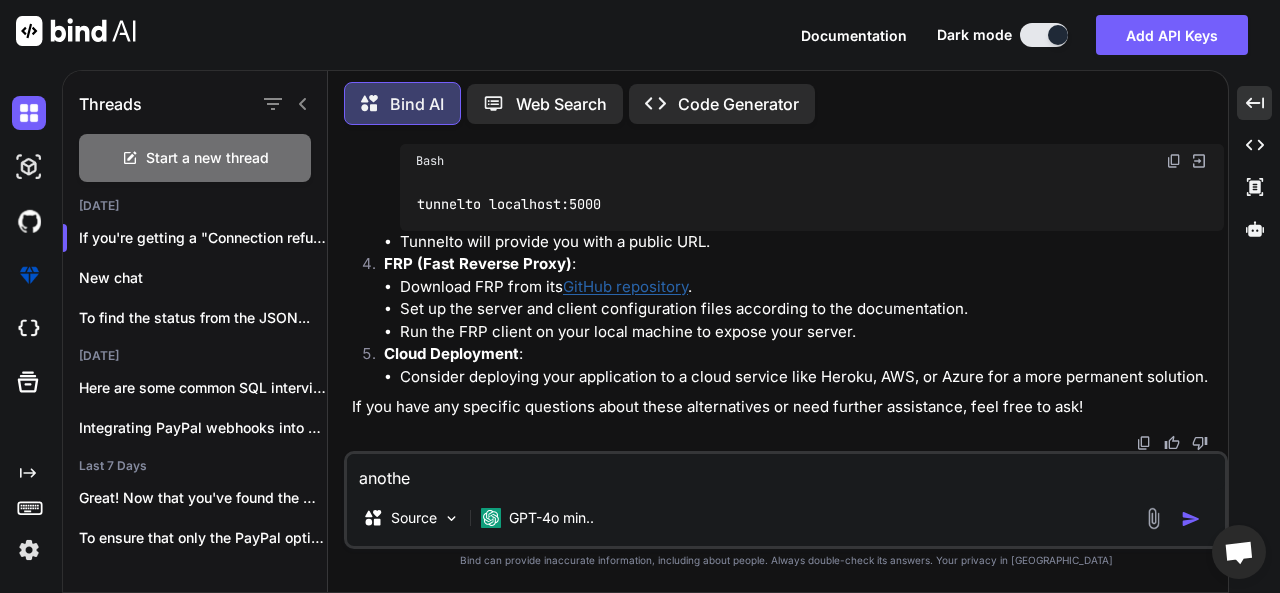 type on "another" 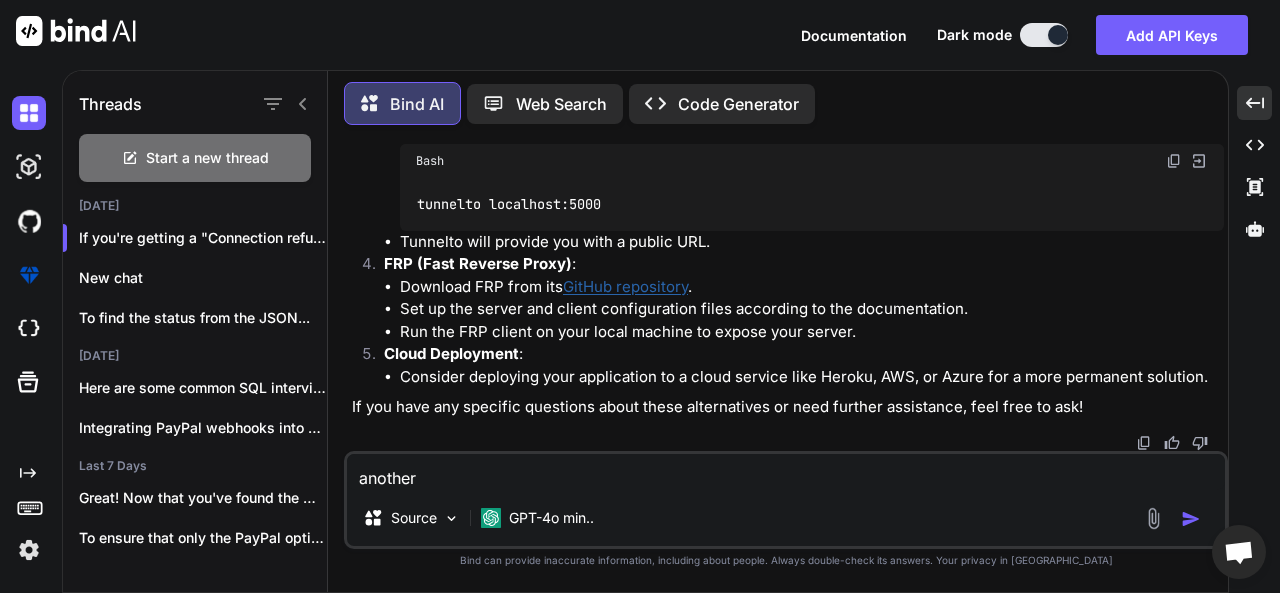 type 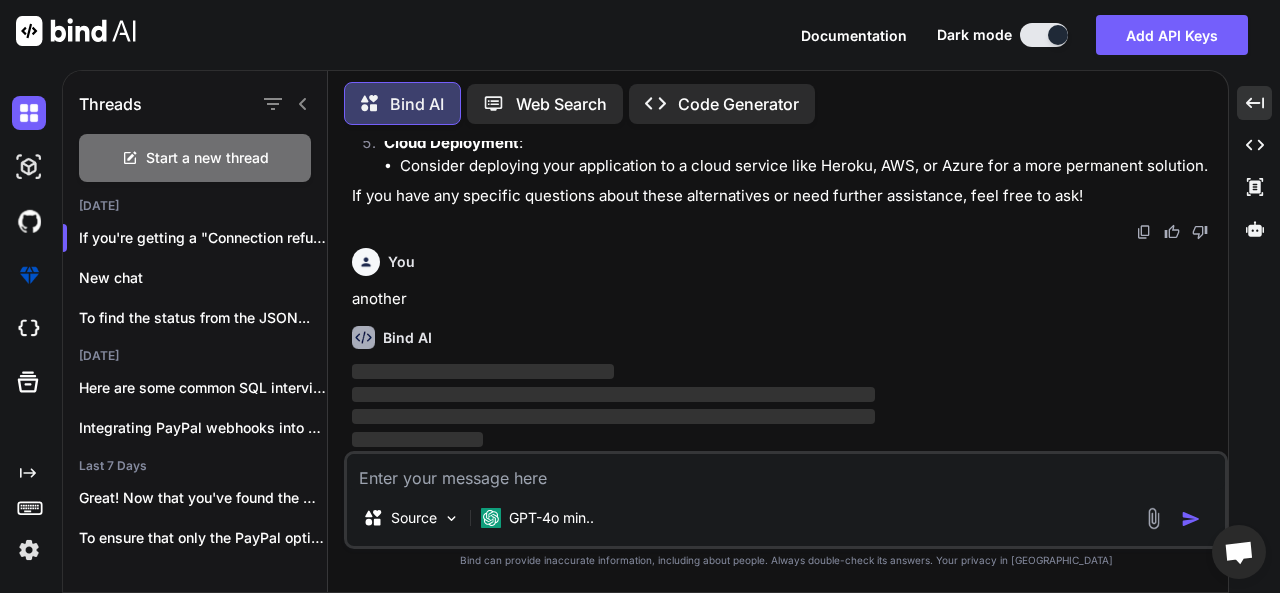 scroll, scrollTop: 12337, scrollLeft: 0, axis: vertical 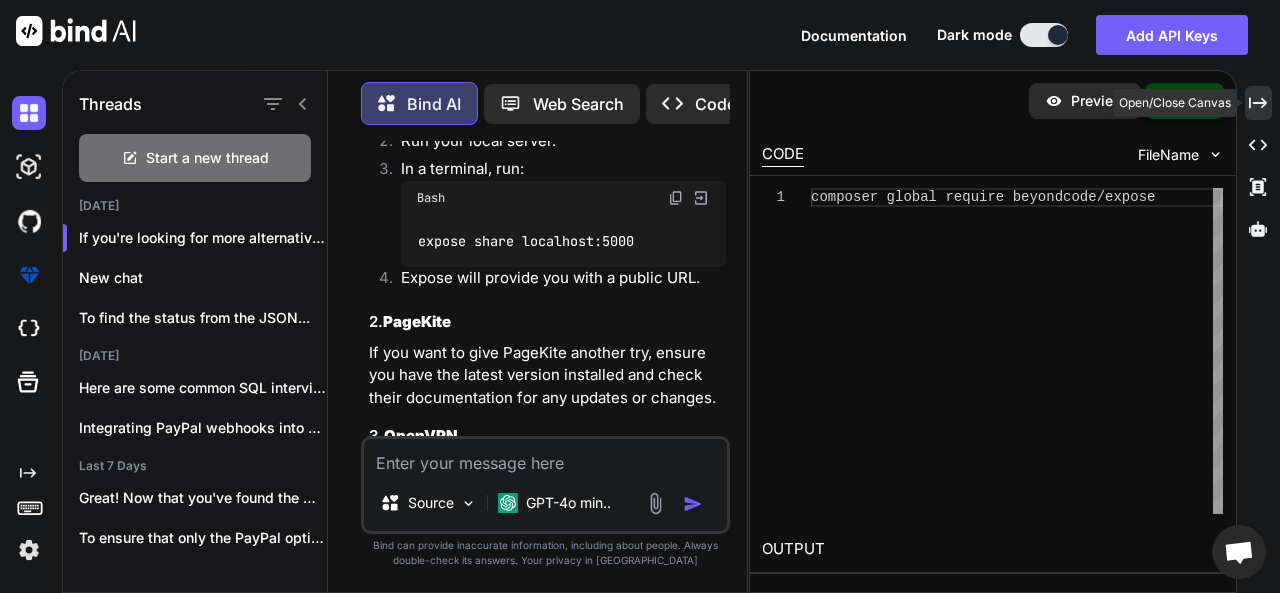 click on "Created with Pixso." at bounding box center (1258, 103) 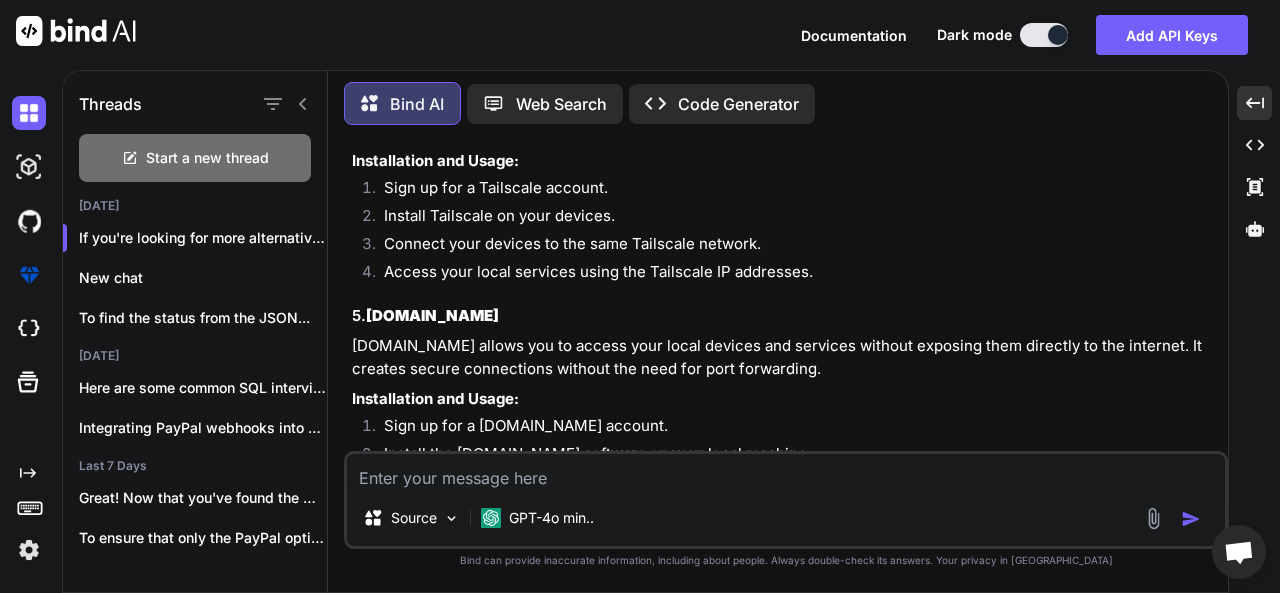 scroll, scrollTop: 12537, scrollLeft: 0, axis: vertical 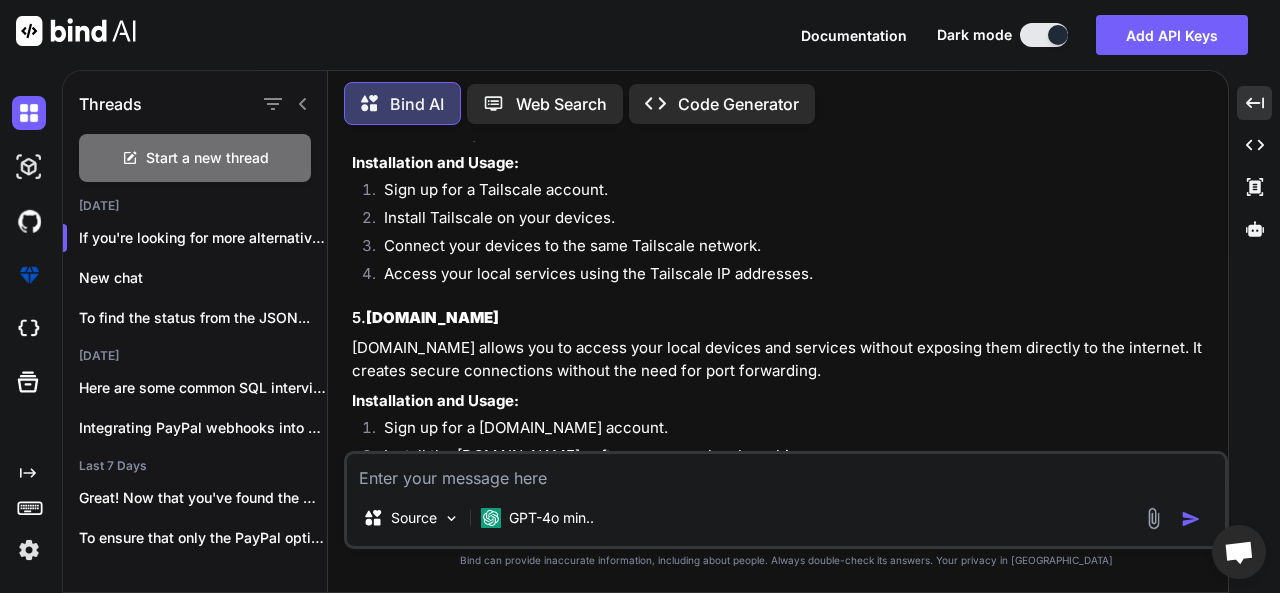 drag, startPoint x: 356, startPoint y: 206, endPoint x: 431, endPoint y: 210, distance: 75.10659 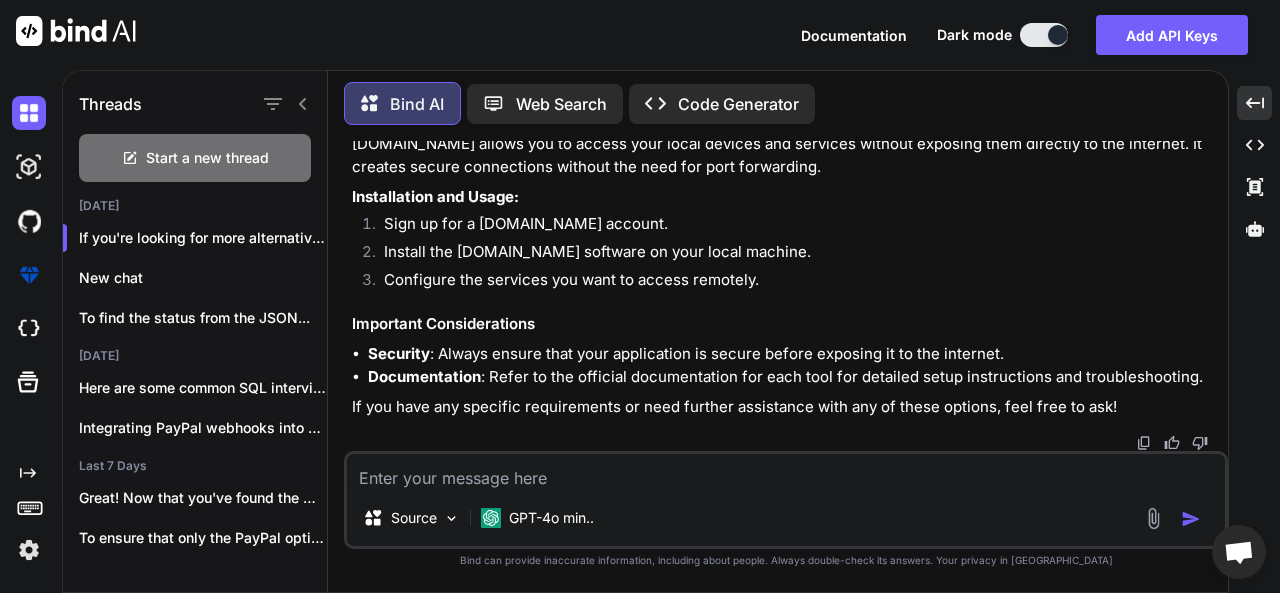 scroll, scrollTop: 13237, scrollLeft: 0, axis: vertical 